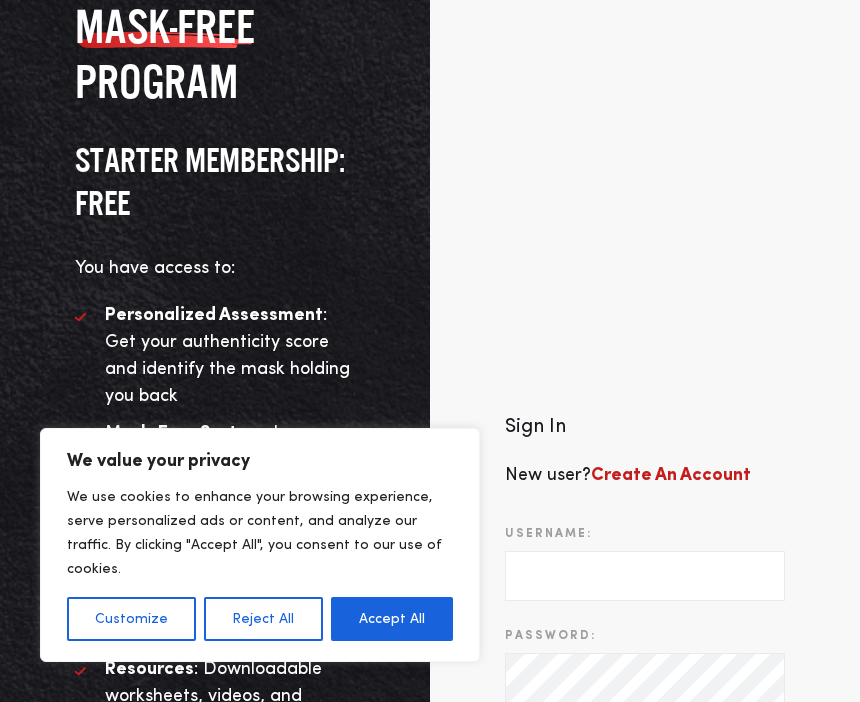 scroll, scrollTop: 130, scrollLeft: 0, axis: vertical 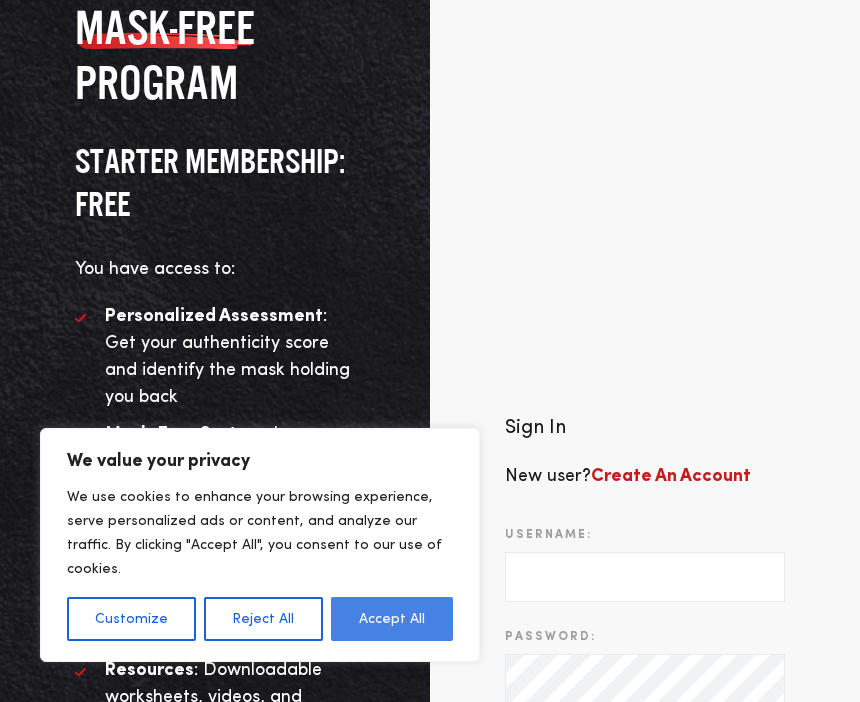 click on "Accept All" at bounding box center [392, 619] 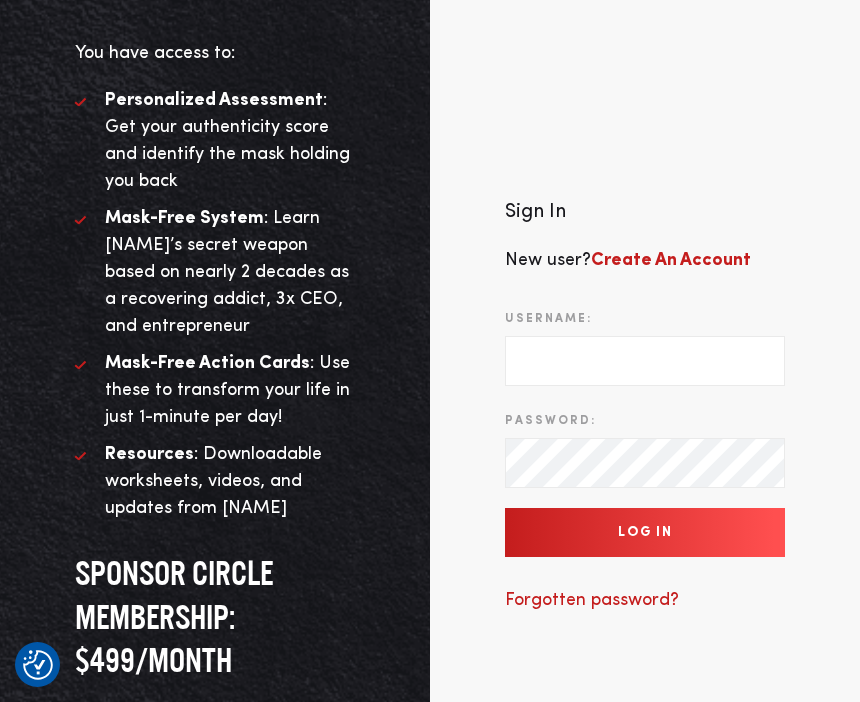 scroll, scrollTop: 350, scrollLeft: 0, axis: vertical 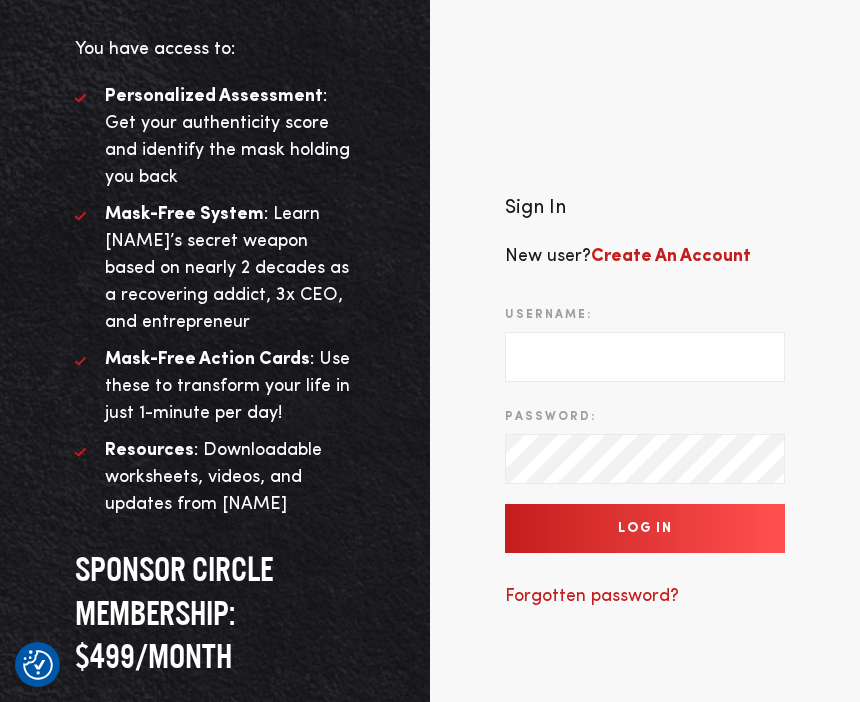 click on "Username:" at bounding box center (645, 357) 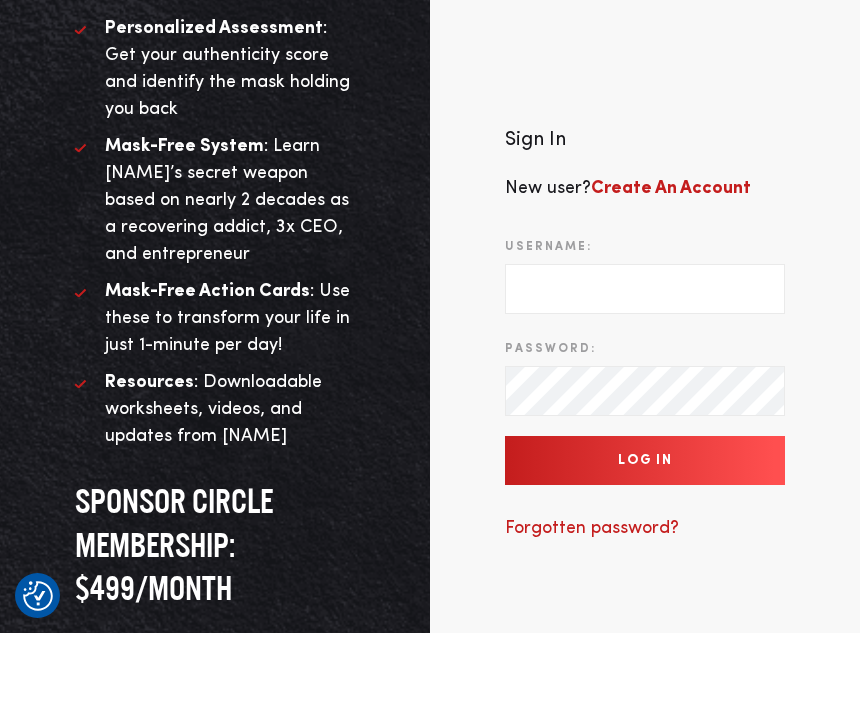 scroll, scrollTop: 359, scrollLeft: 0, axis: vertical 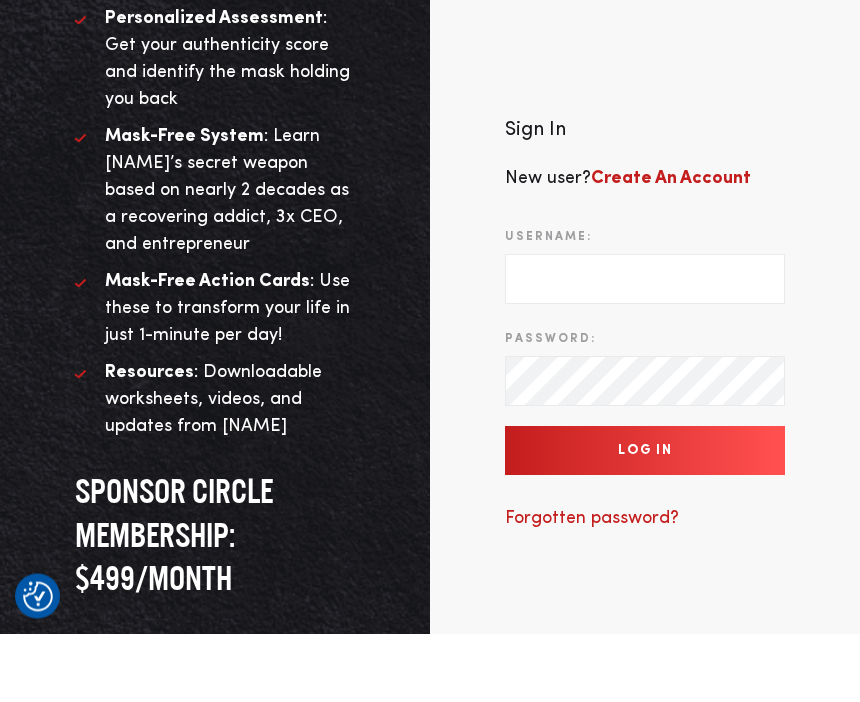 click on "Sign In   New user?  Create An Account      Username:       Password:       Log In       Forgotten password?" at bounding box center (645, 402) 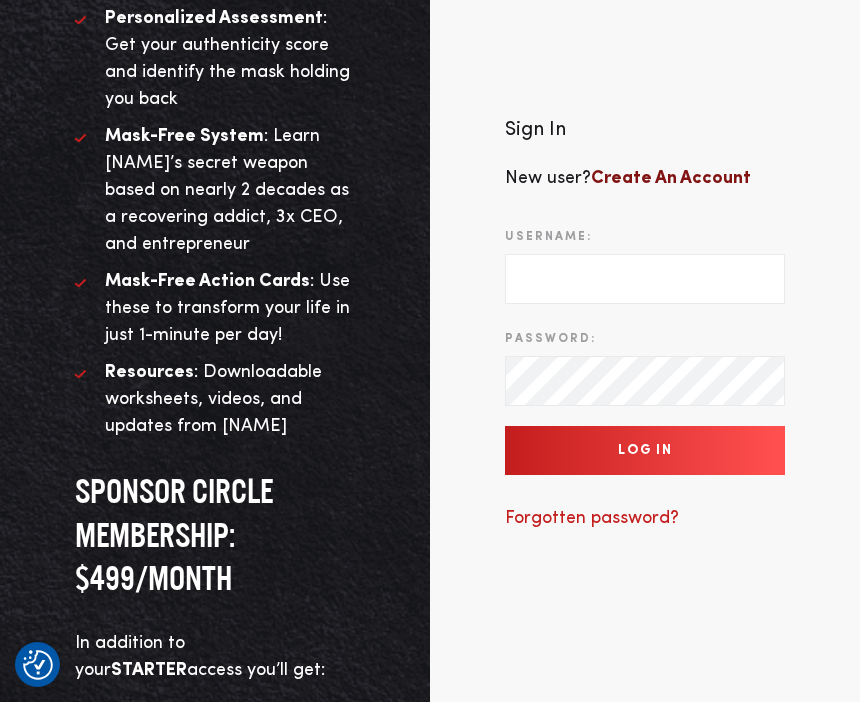 click on "Create An Account" at bounding box center (671, 178) 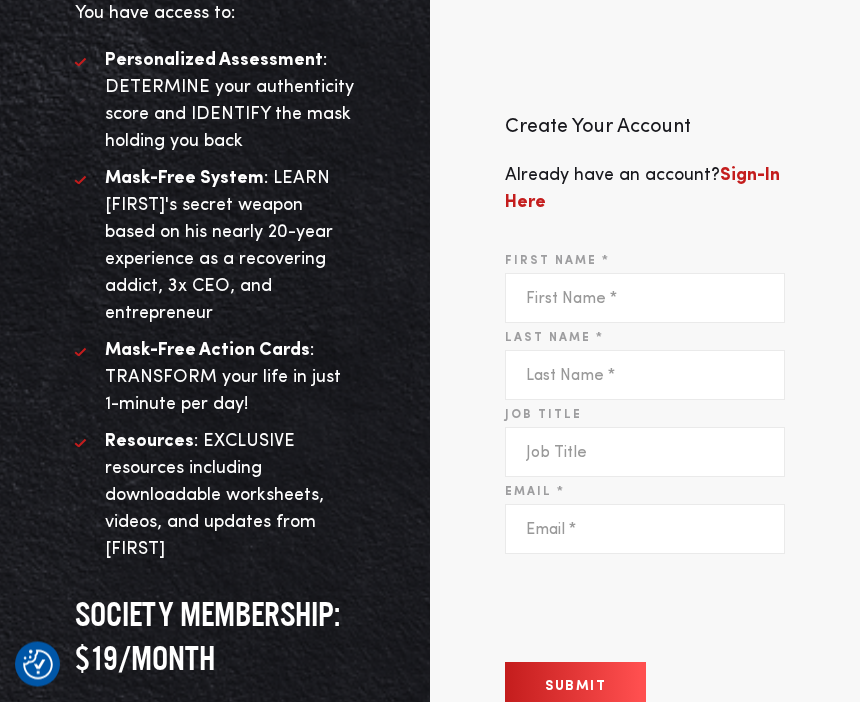 scroll, scrollTop: 386, scrollLeft: 0, axis: vertical 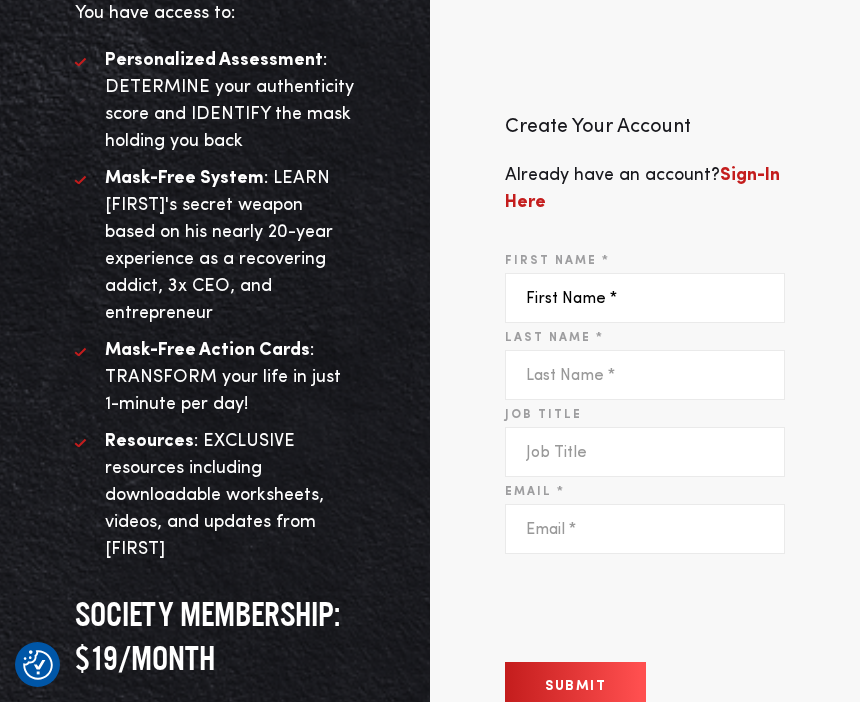 click on "First Name *" at bounding box center [645, 298] 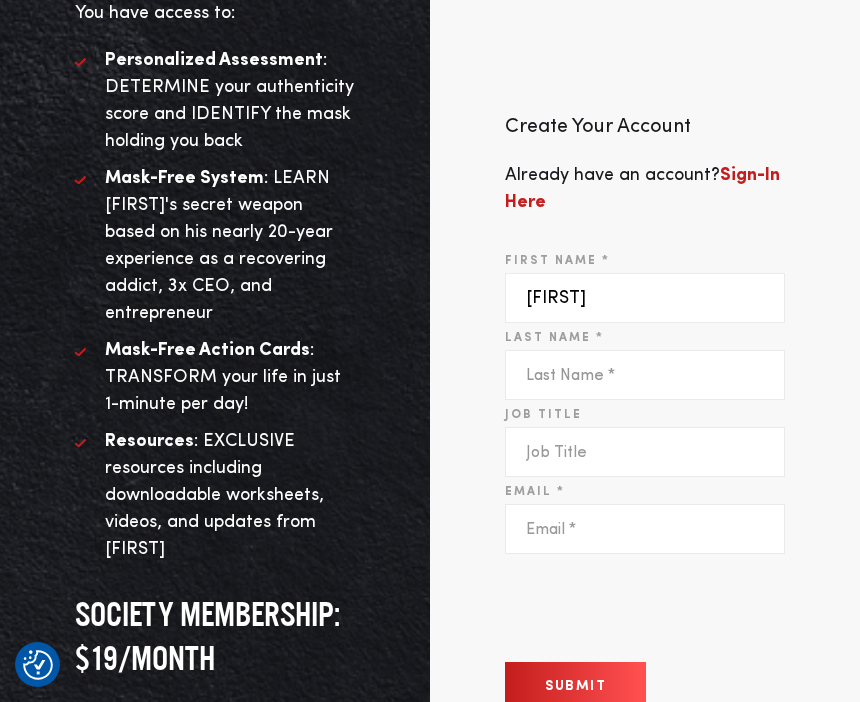 type on "Pittman" 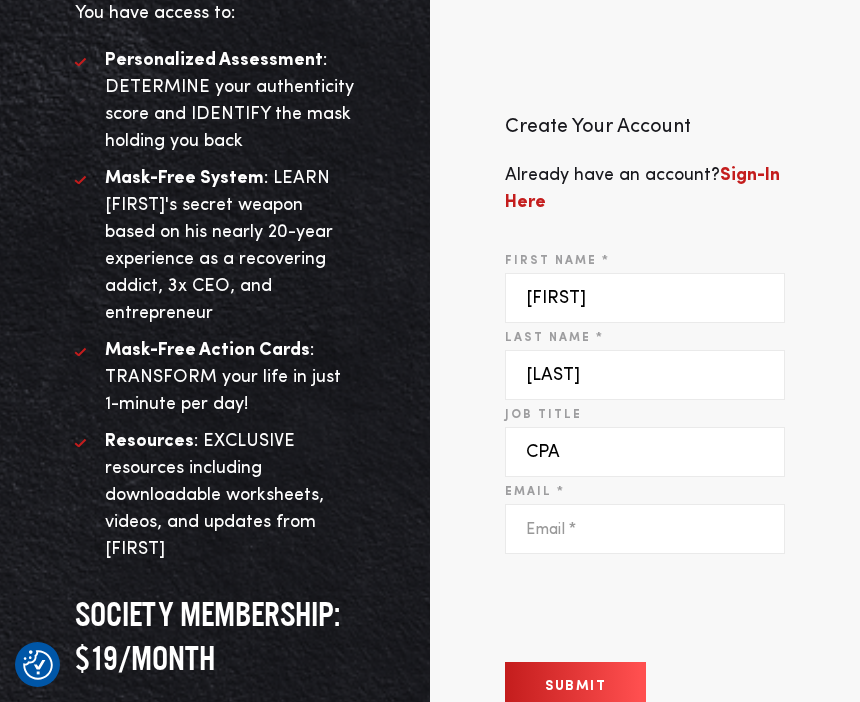 type on "CPA" 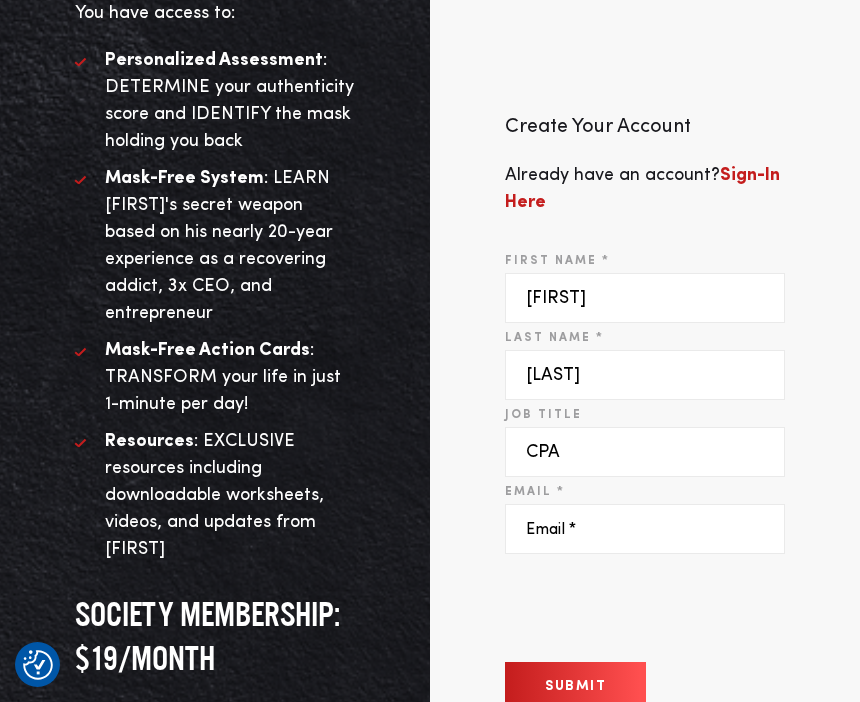 click on "Email *" at bounding box center (645, 529) 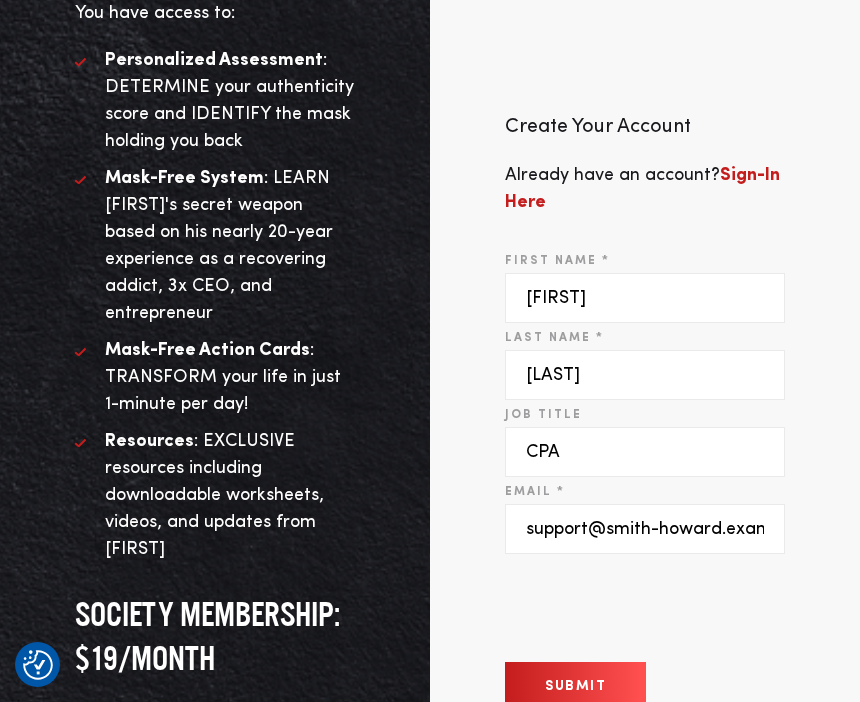 type on "cpittman@smith-howard.com" 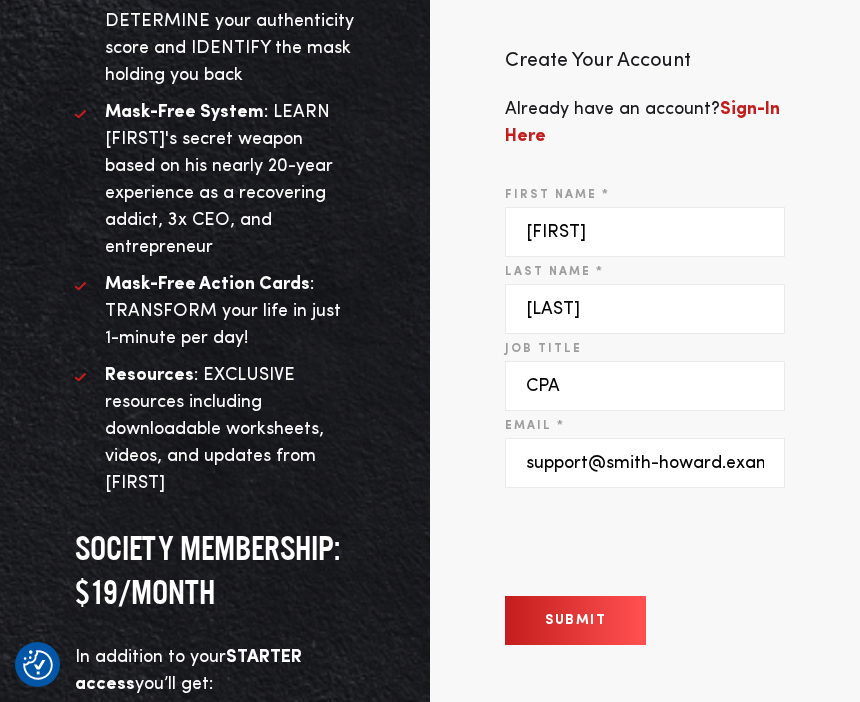scroll, scrollTop: 455, scrollLeft: 0, axis: vertical 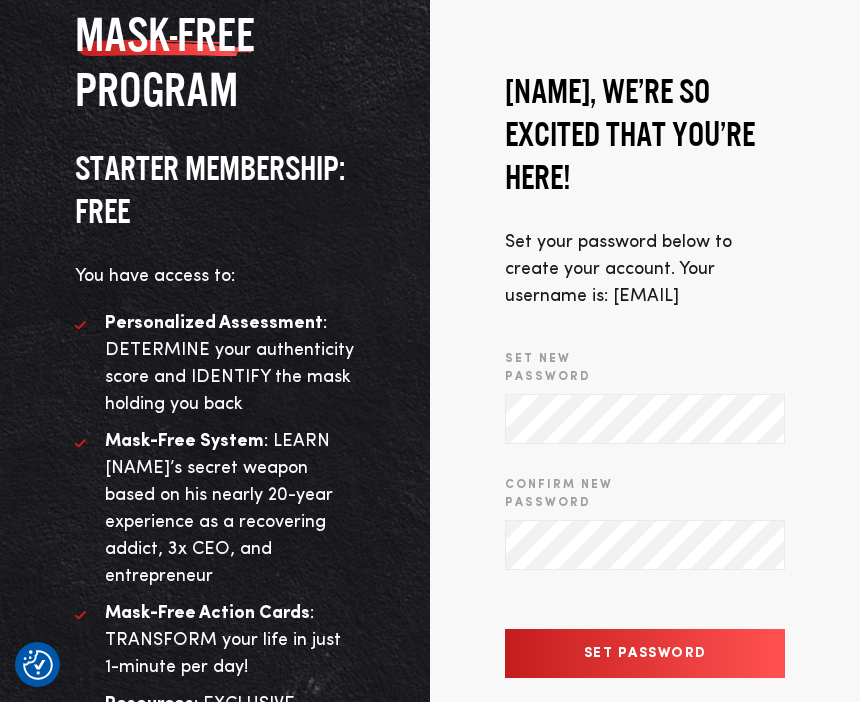 click on "Mask-Free Action Cards : TRANSFORM your life in just 1-minute per day!" at bounding box center [215, 640] 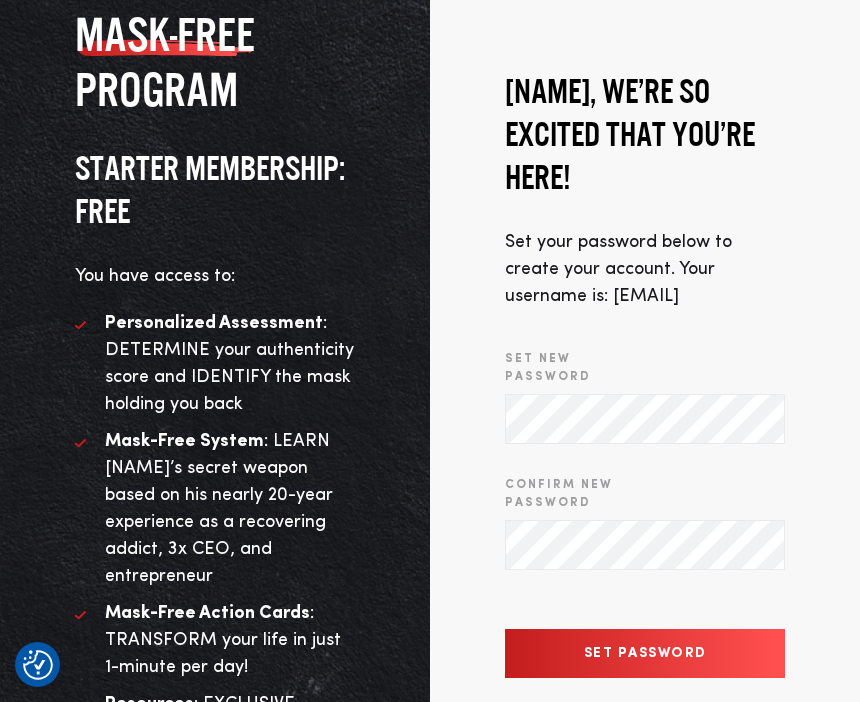 click on "Set Password" at bounding box center (645, 653) 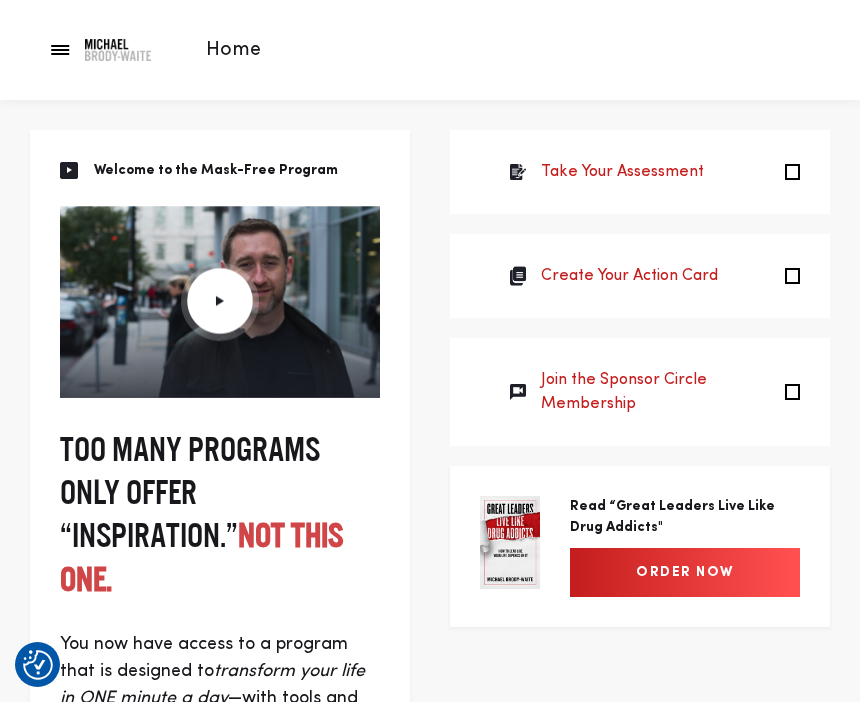 scroll, scrollTop: 0, scrollLeft: 0, axis: both 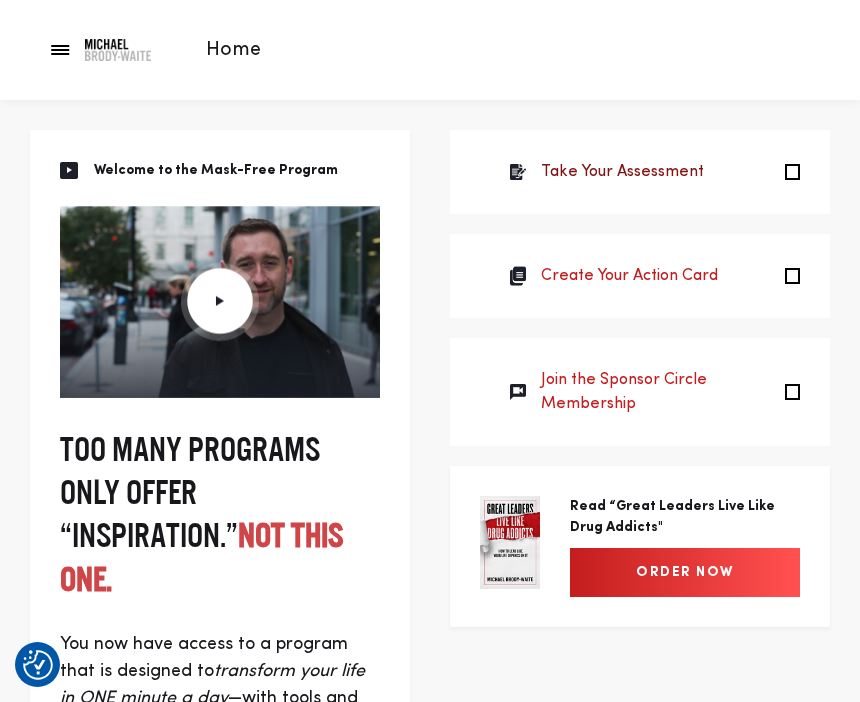 click on "Take Your Assessment" at bounding box center (622, 172) 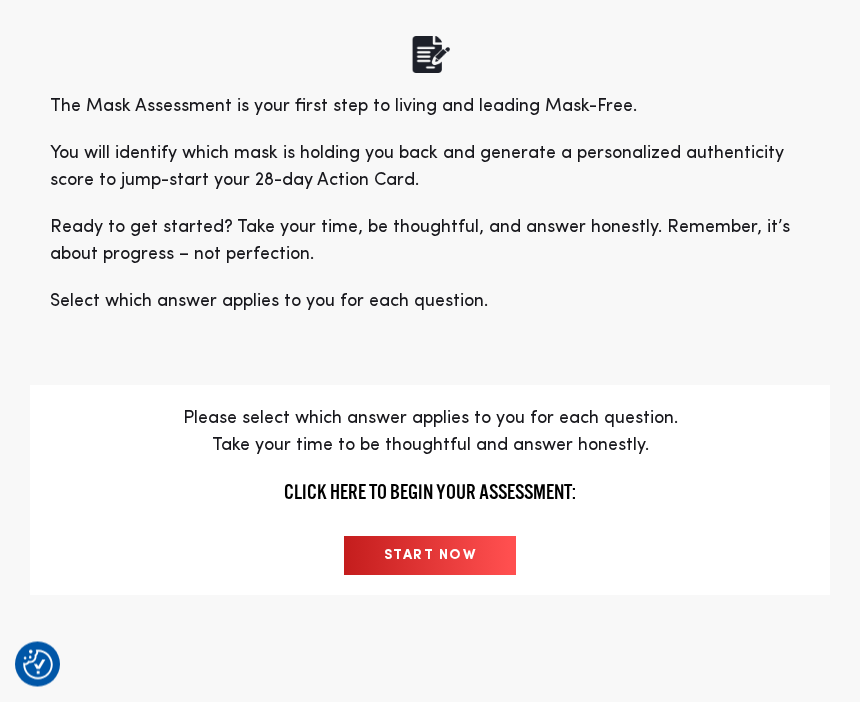 scroll, scrollTop: 247, scrollLeft: 0, axis: vertical 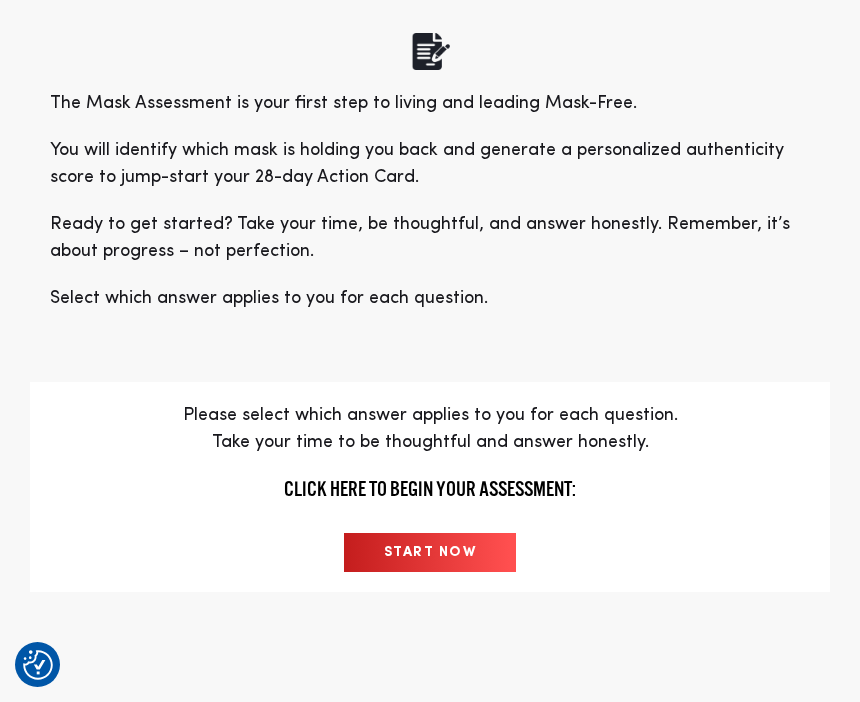 click on "START NOW" at bounding box center [430, 552] 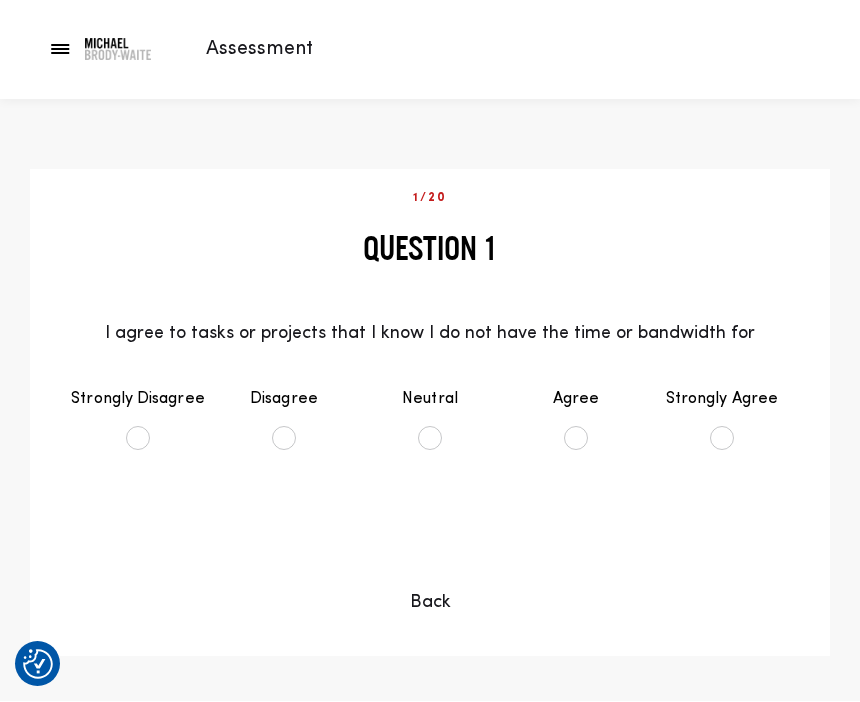 scroll, scrollTop: 69, scrollLeft: 0, axis: vertical 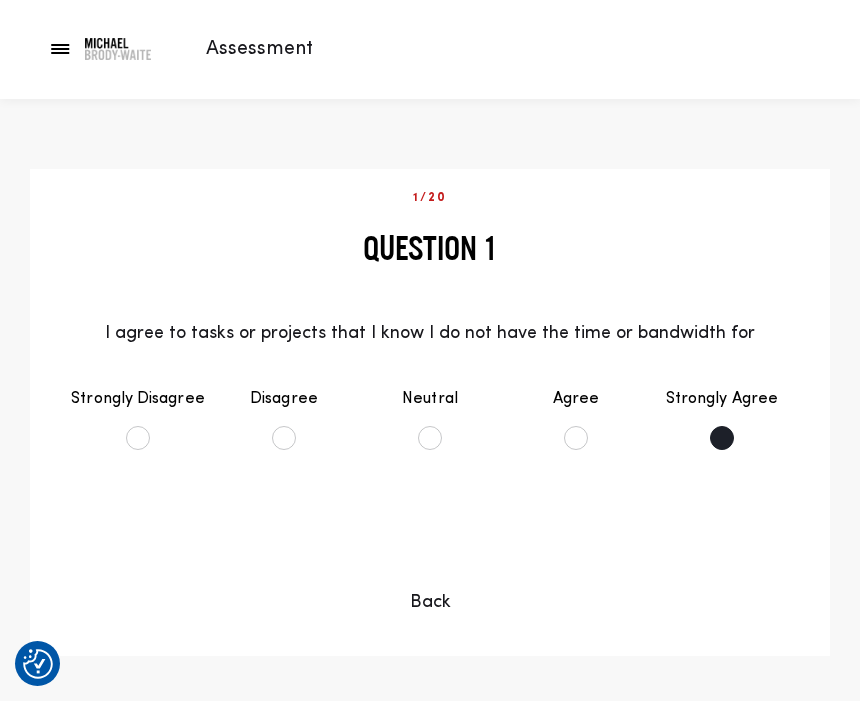 click on "Strongly Agree" at bounding box center (722, 419) 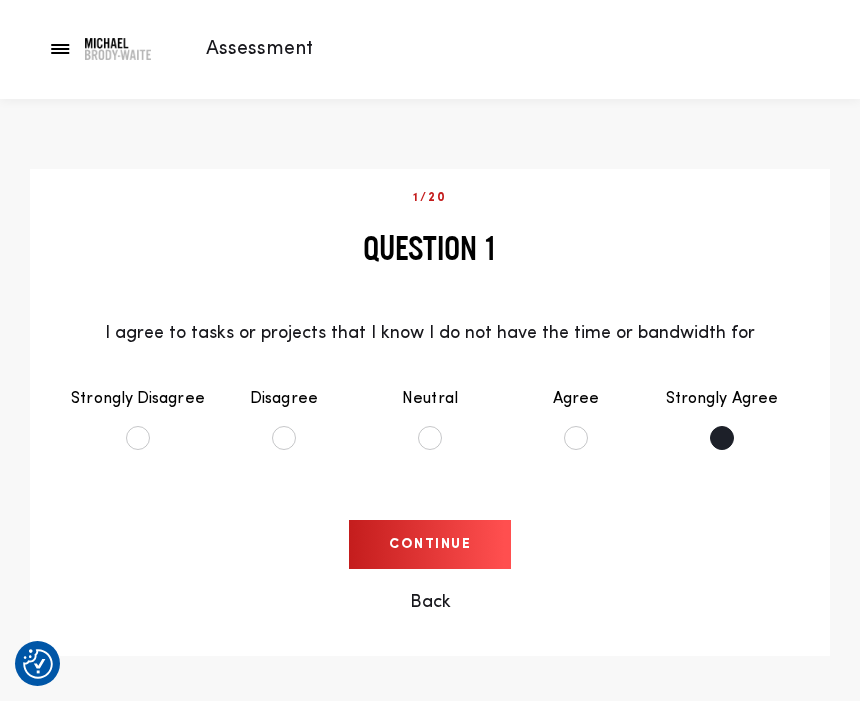 click on "Continue" at bounding box center (430, 545) 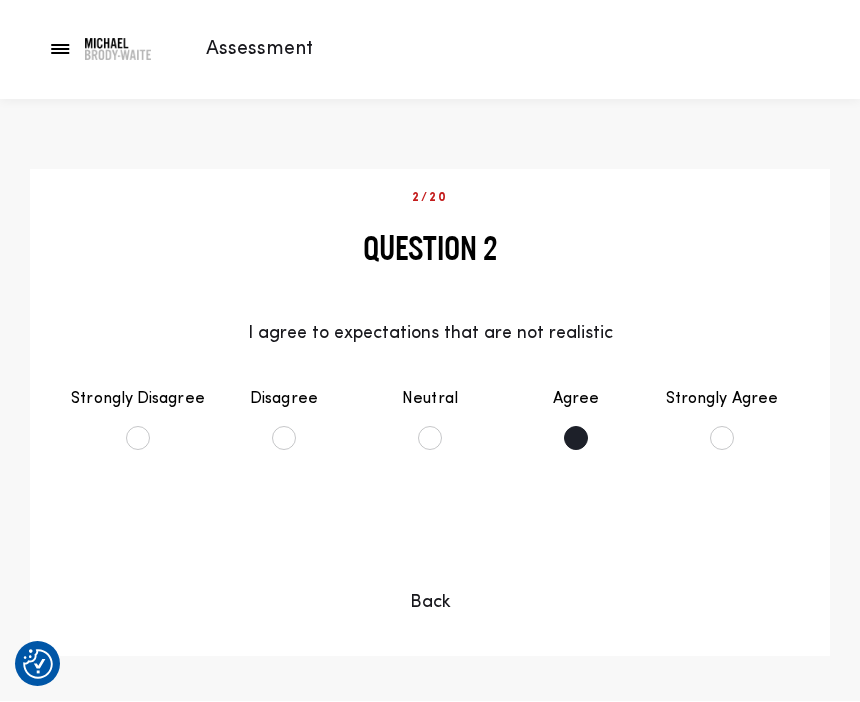 click on "Agree" at bounding box center [576, 419] 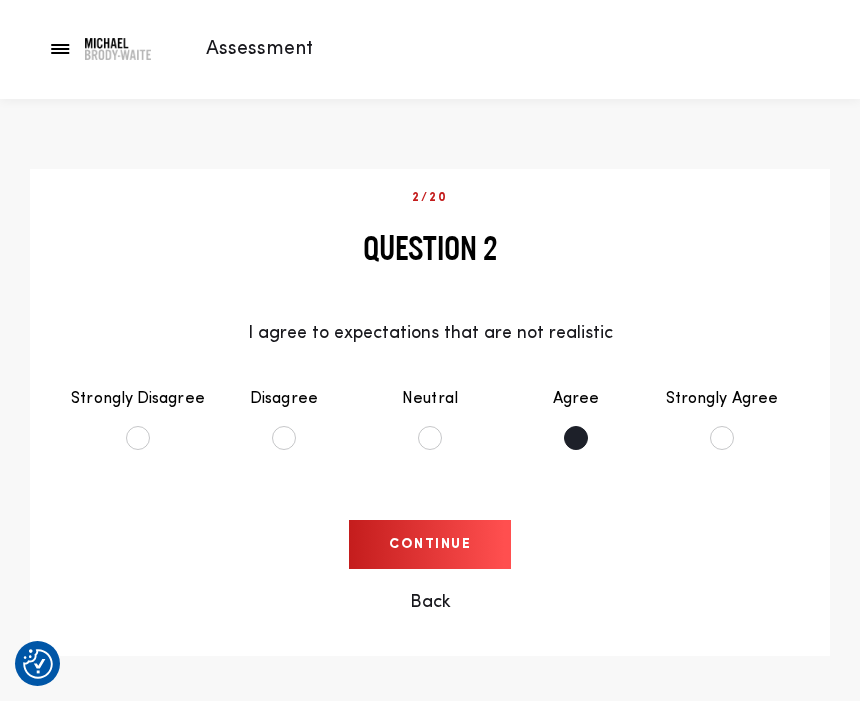 click on "Continue" at bounding box center [430, 545] 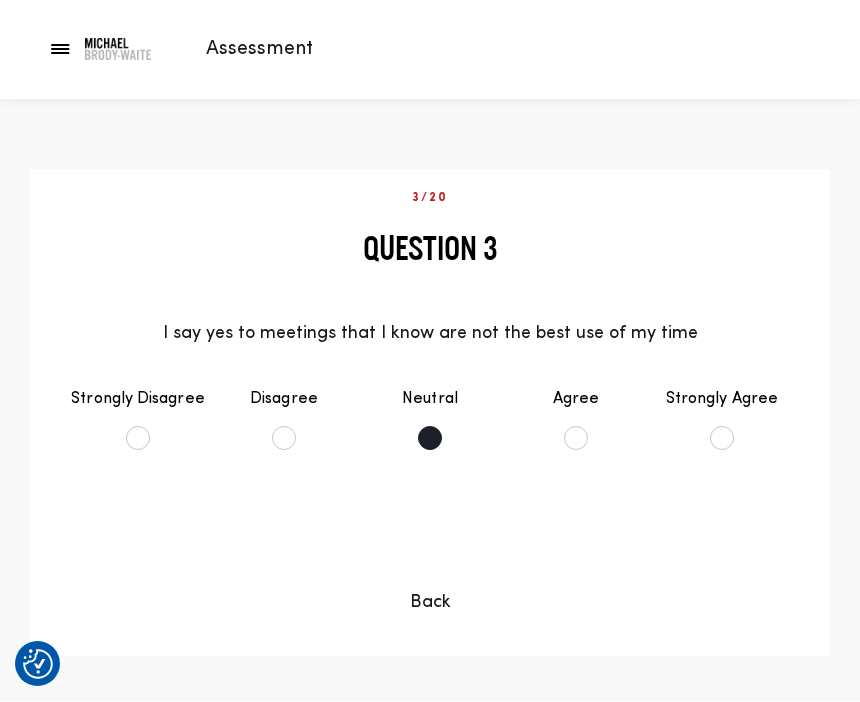 click on "Neutral" at bounding box center [430, 419] 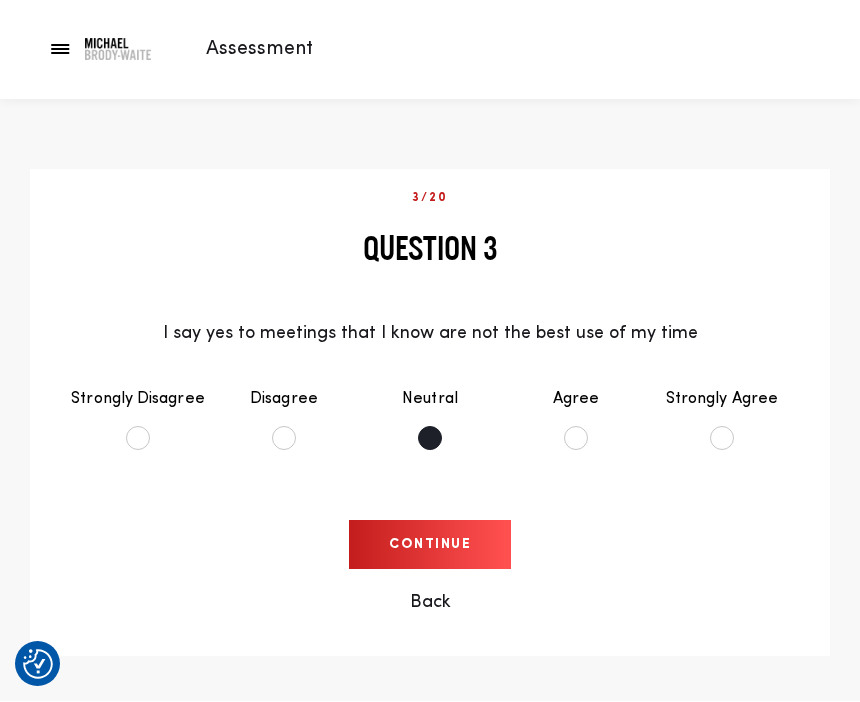 click on "Continue" at bounding box center (430, 545) 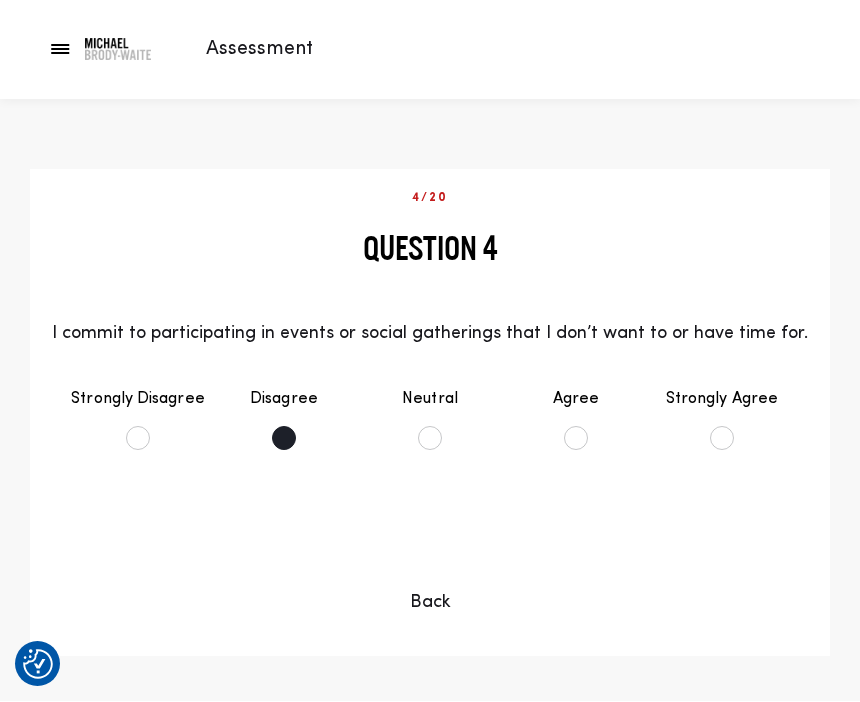 click on "Disagree" at bounding box center [284, 419] 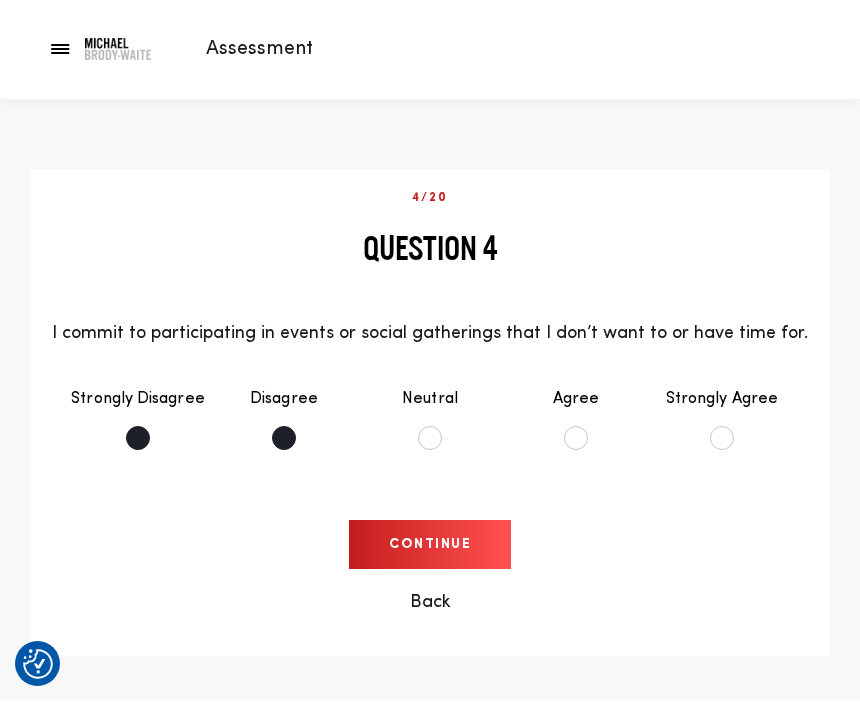 click on "Strongly Disagree" at bounding box center (138, 419) 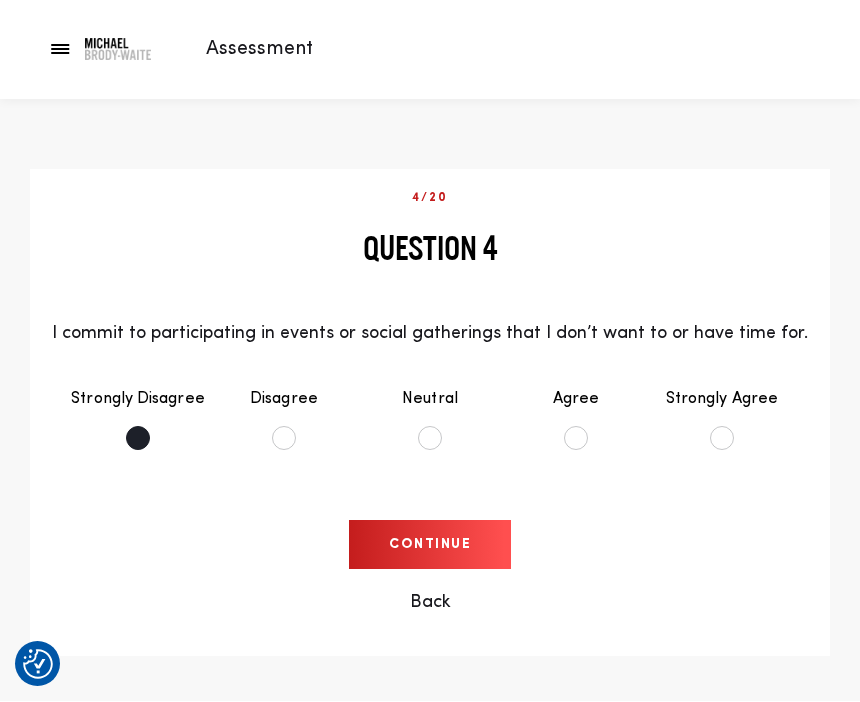 click on "Continue" at bounding box center (430, 545) 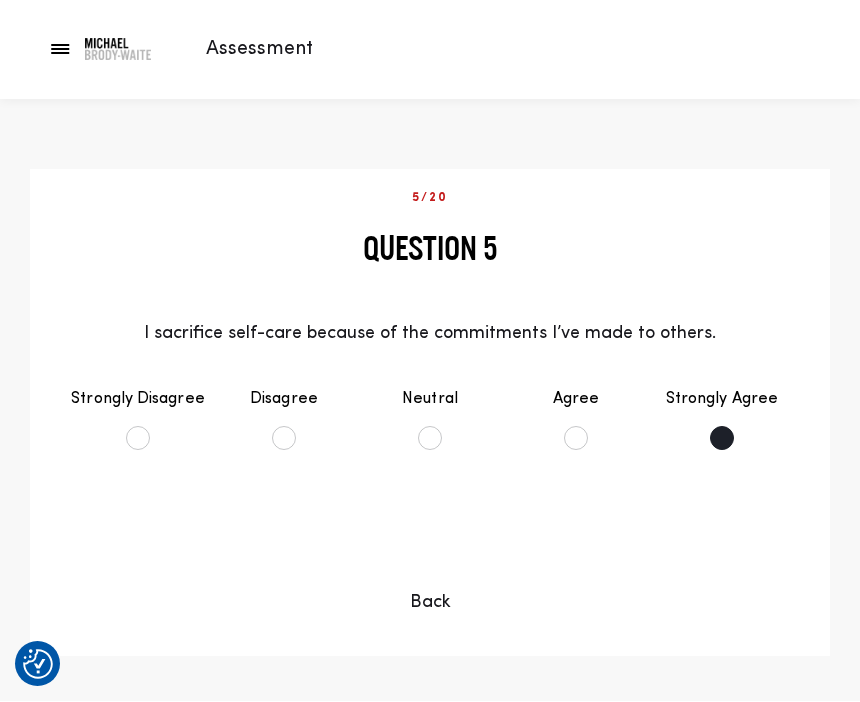 click on "Strongly Agree" at bounding box center [722, 419] 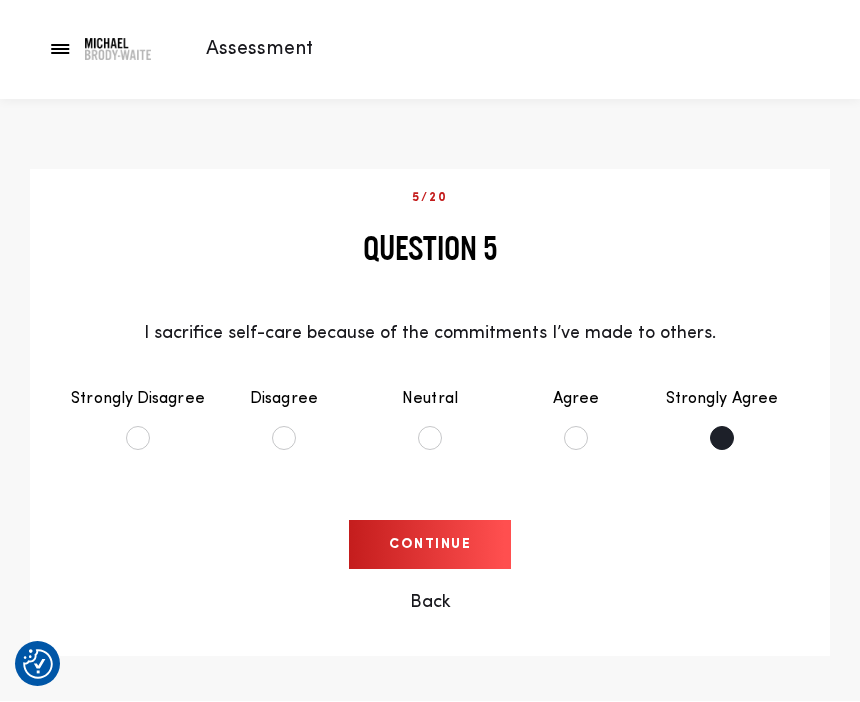 click on "Continue" at bounding box center [430, 545] 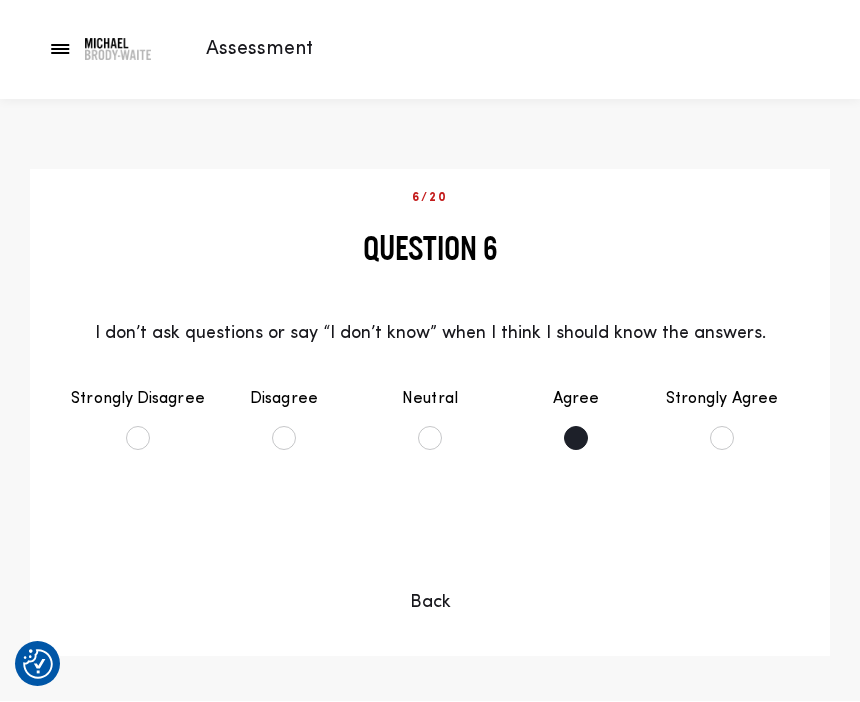 click on "Agree" at bounding box center (576, 419) 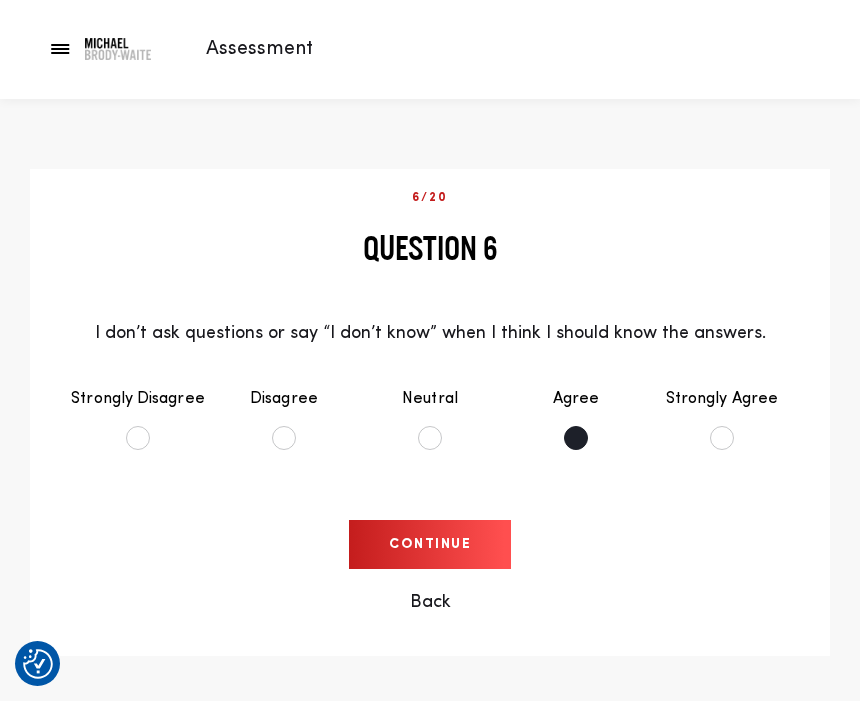 click on "Continue" at bounding box center [430, 545] 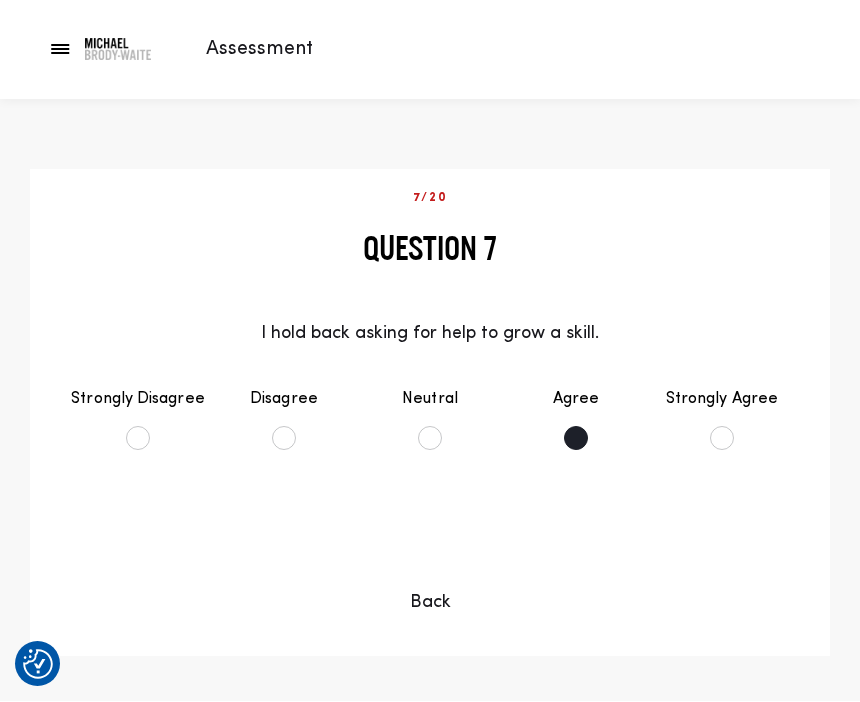 click on "Agree" at bounding box center [576, 419] 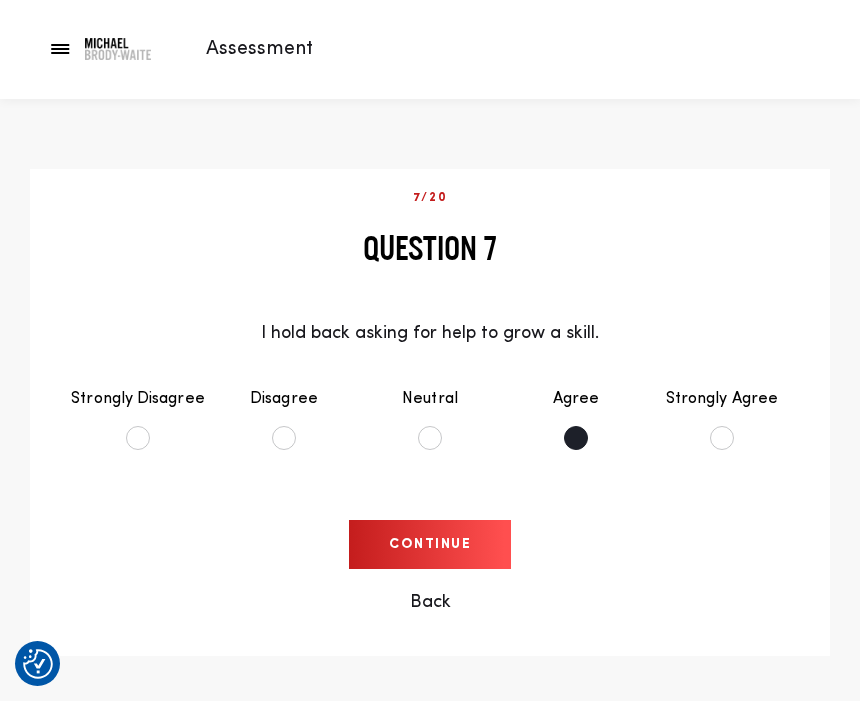 click on "Continue" at bounding box center [430, 545] 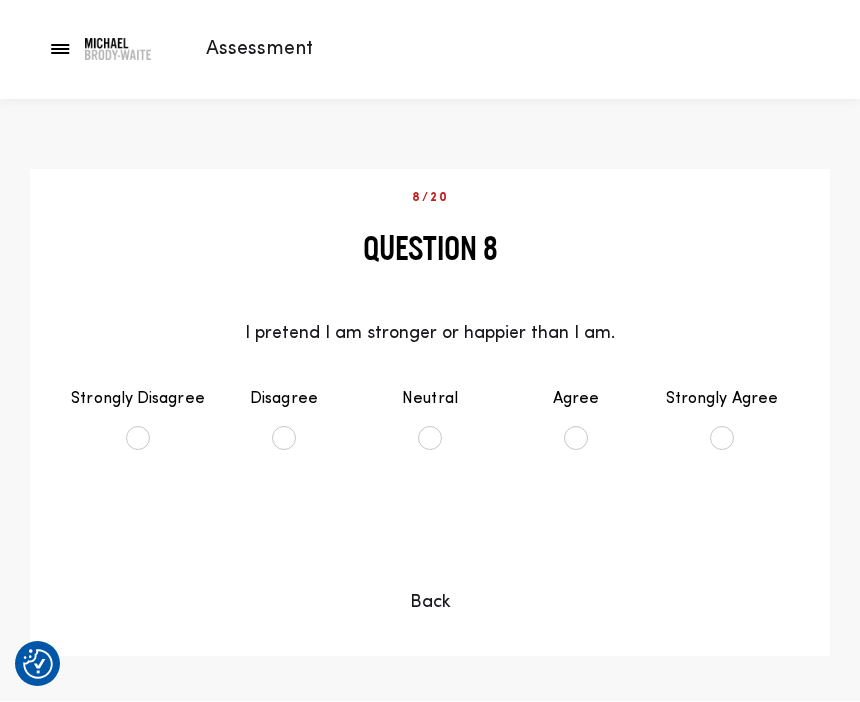 click on "Back" at bounding box center [430, 603] 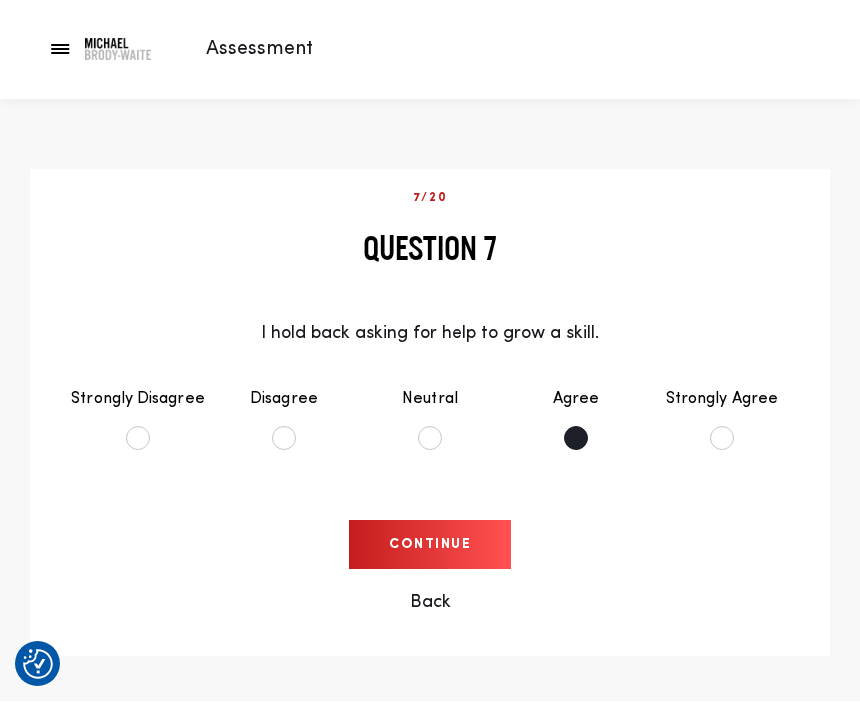 click on "Continue" at bounding box center (430, 545) 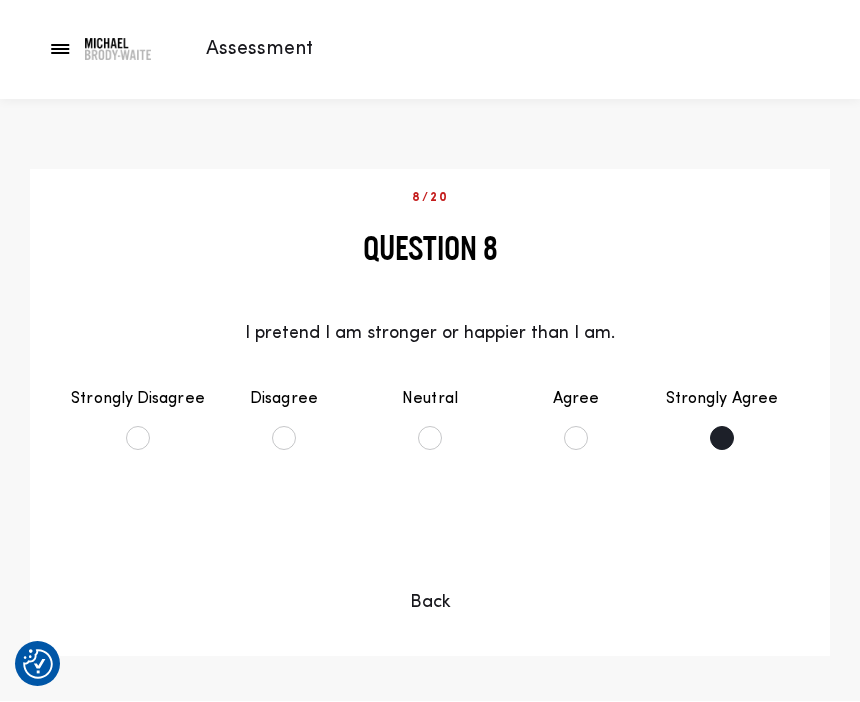 click on "Strongly Agree" at bounding box center (722, 419) 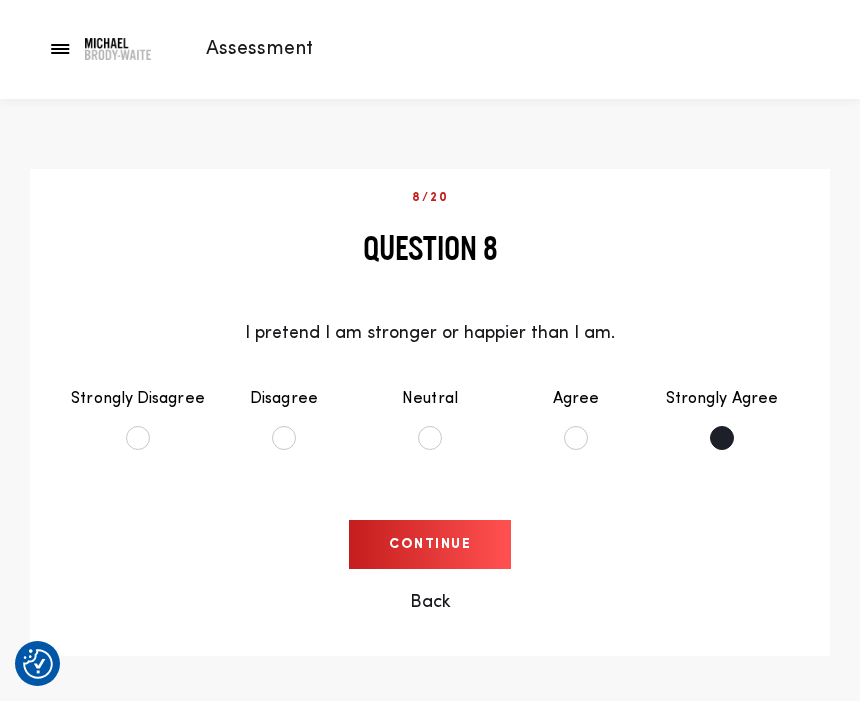 click on "Continue" at bounding box center (430, 545) 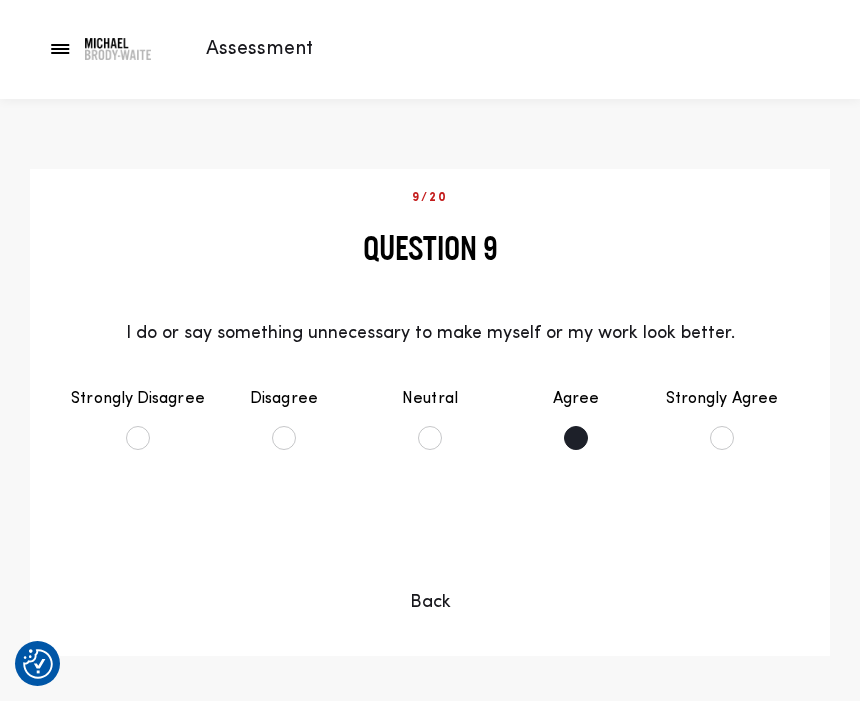 click on "Agree" at bounding box center (576, 419) 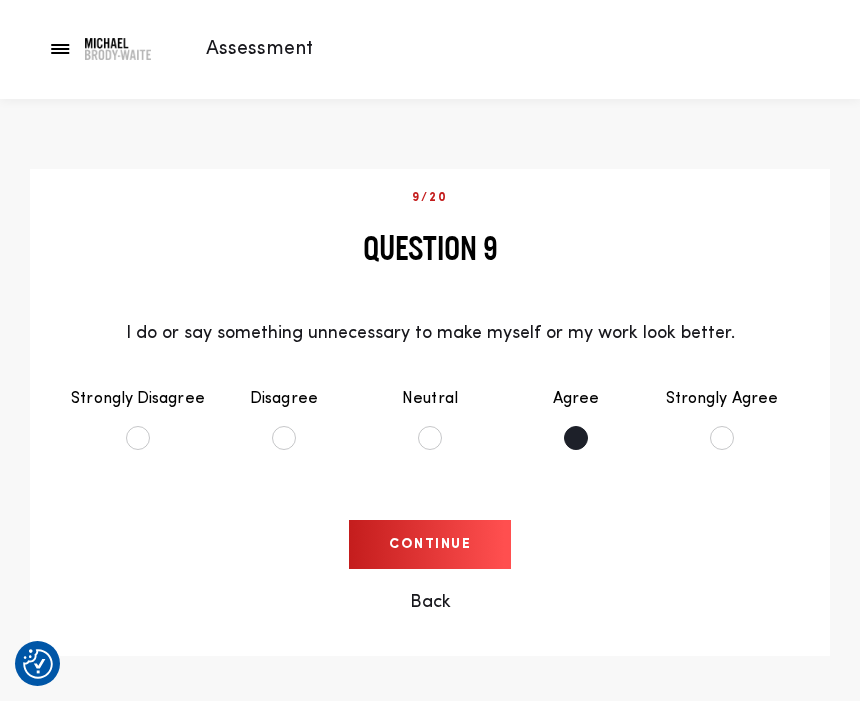 click on "Continue" at bounding box center (430, 545) 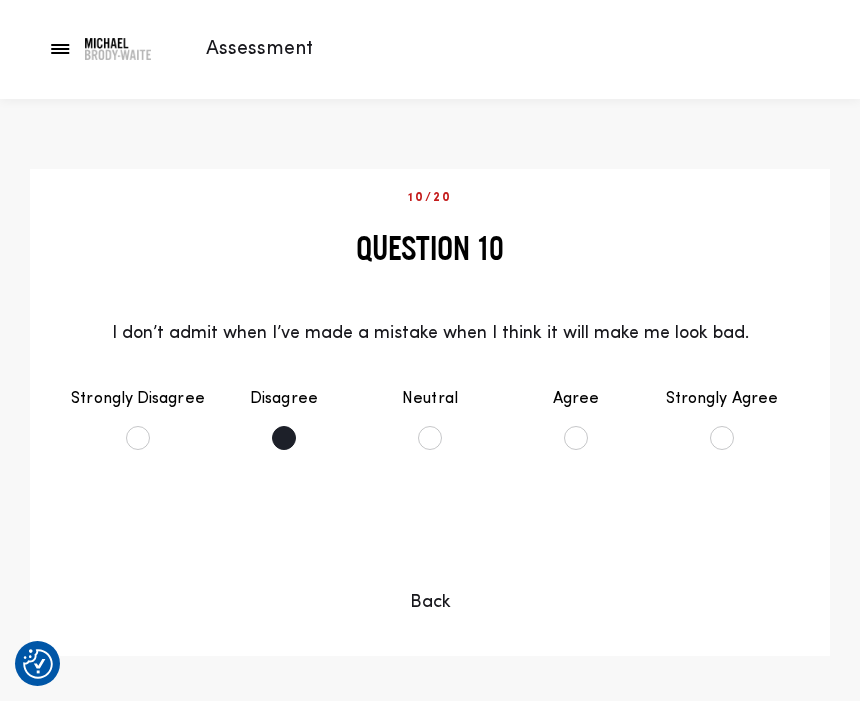 click on "Disagree" at bounding box center (284, 419) 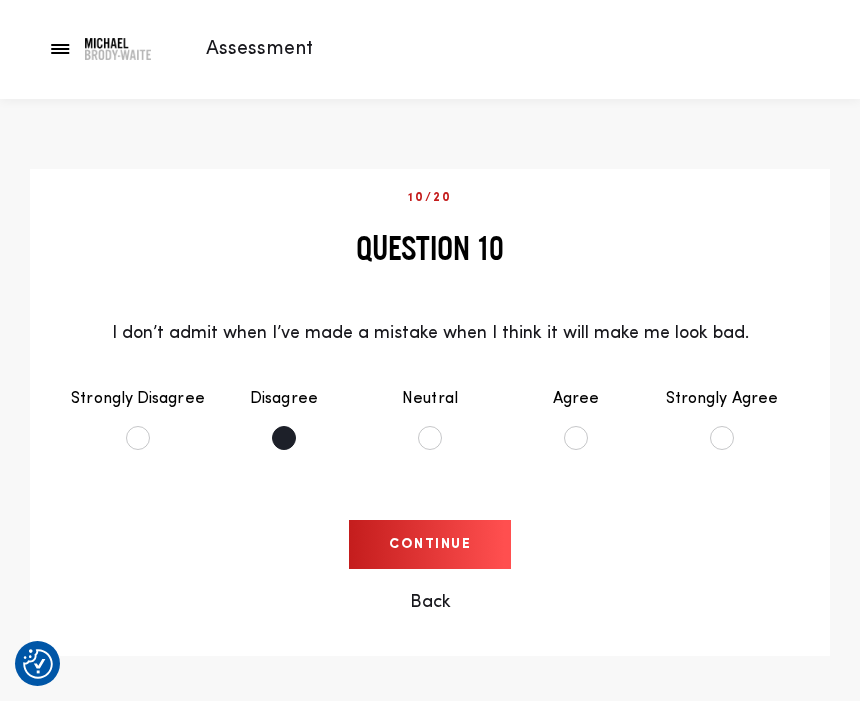 click on "Continue" at bounding box center (430, 545) 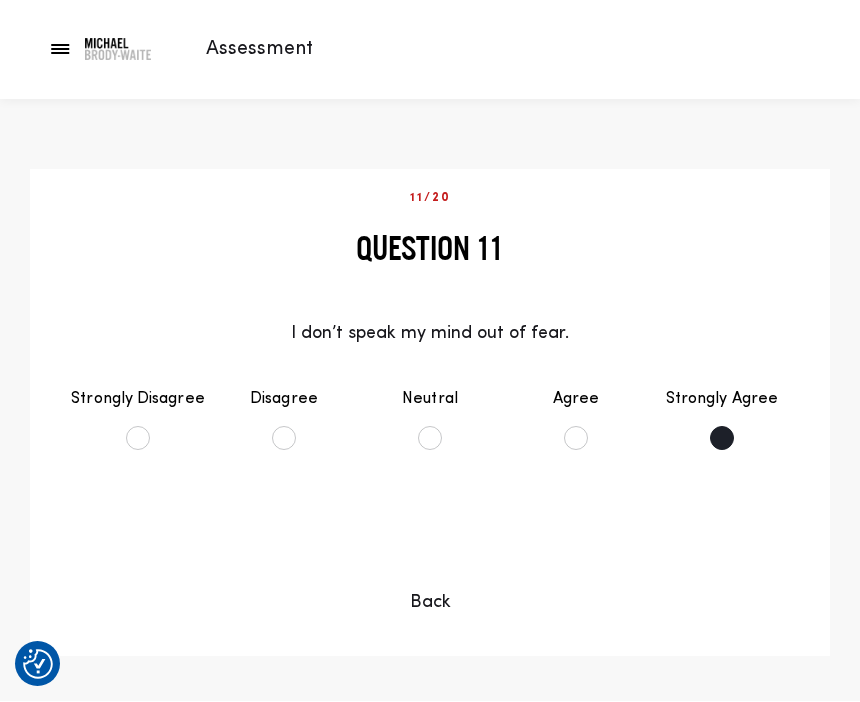 click on "Strongly Agree" at bounding box center [722, 419] 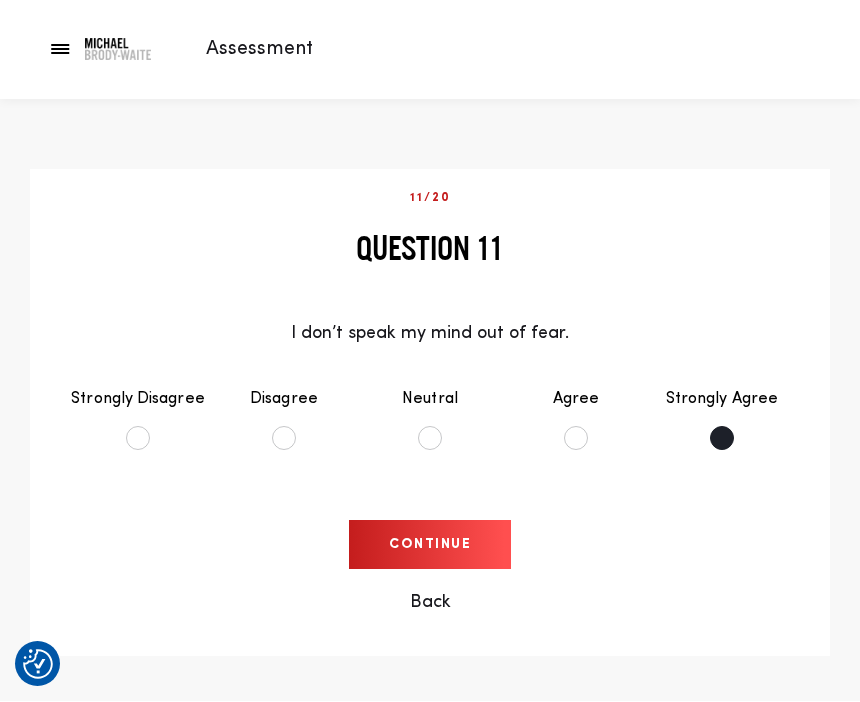 click on "Continue" at bounding box center [430, 545] 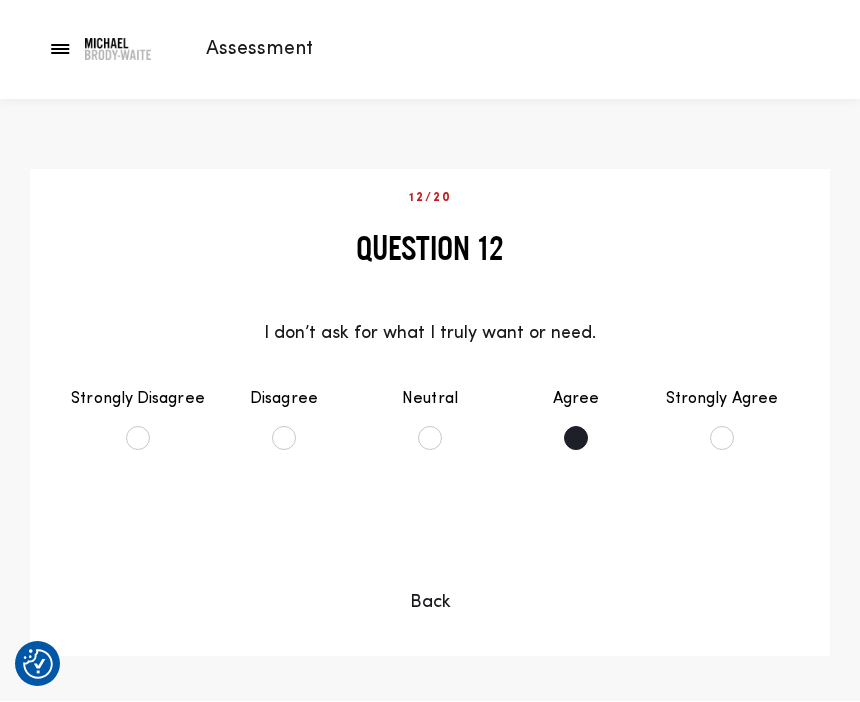 click on "Agree" at bounding box center (576, 419) 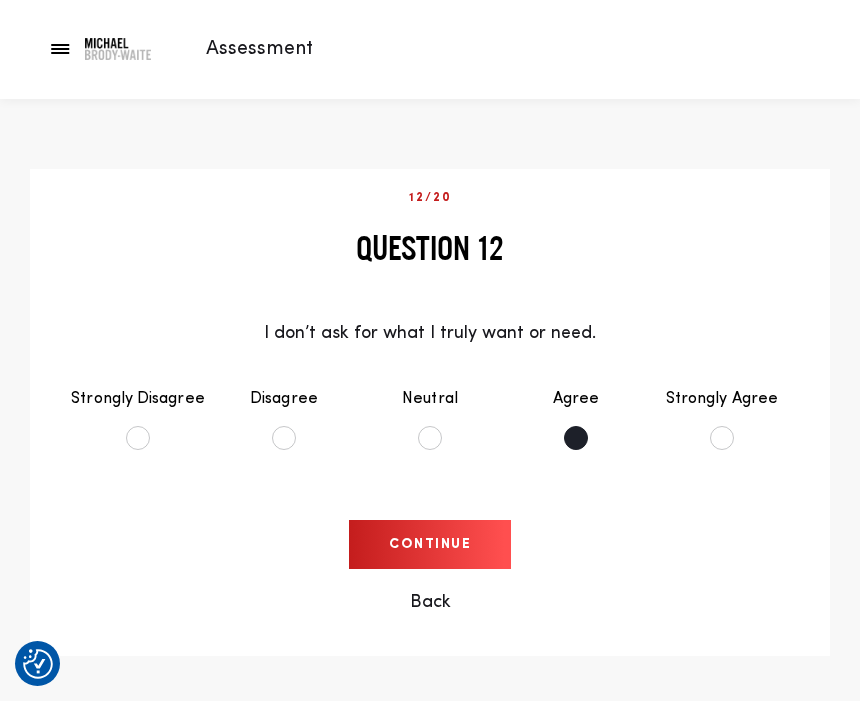 click on "Continue" at bounding box center (430, 545) 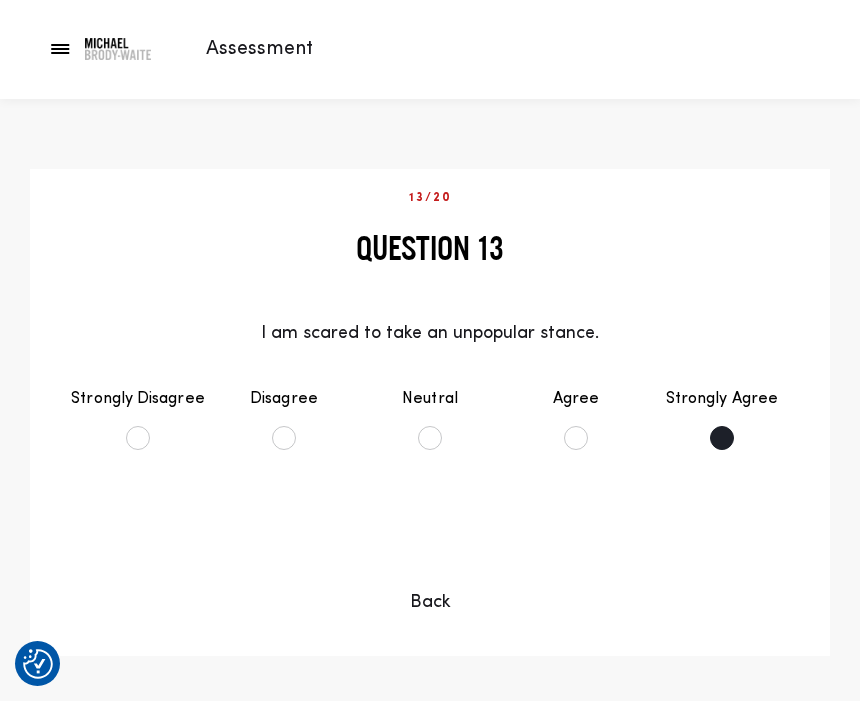 click on "Strongly Agree" at bounding box center (722, 419) 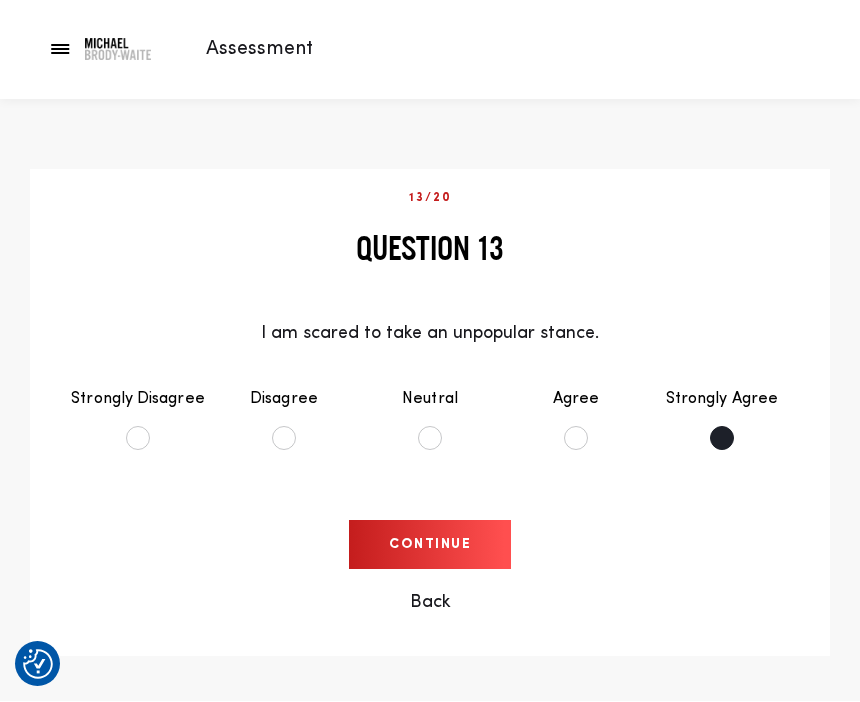 click on "Continue" at bounding box center (430, 545) 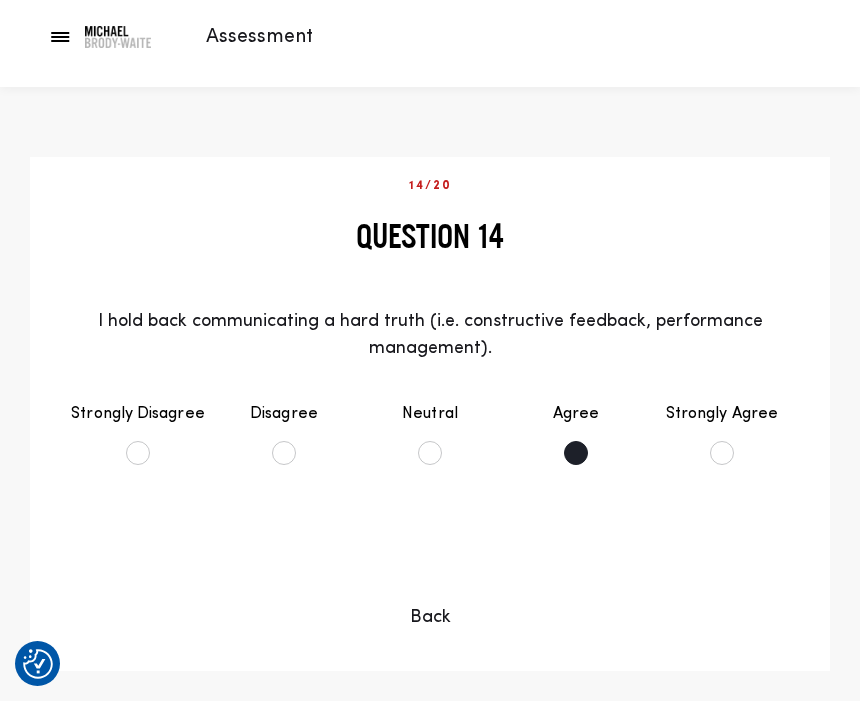 click on "Agree" at bounding box center (576, 434) 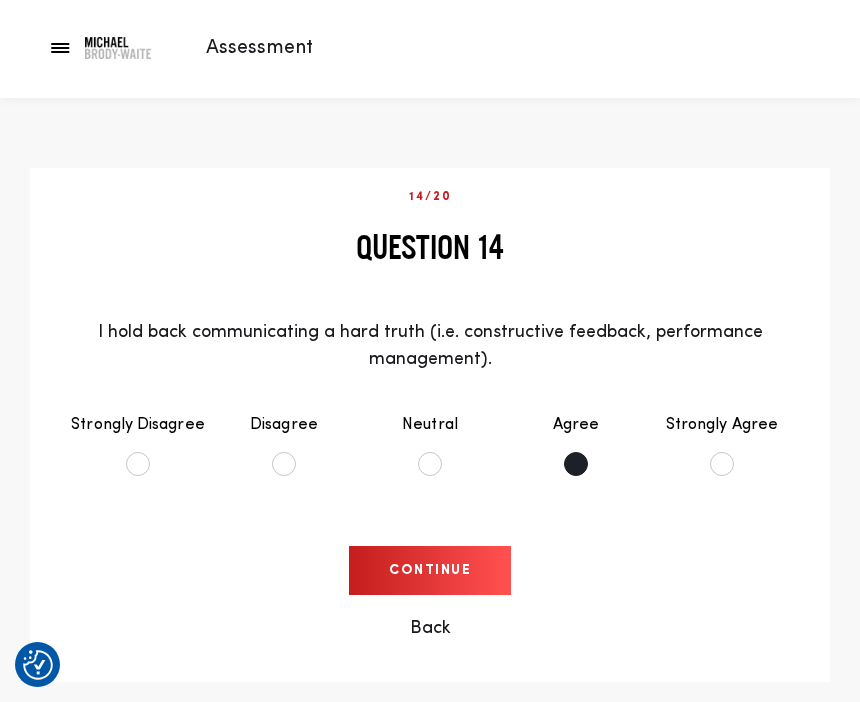 scroll, scrollTop: 0, scrollLeft: 0, axis: both 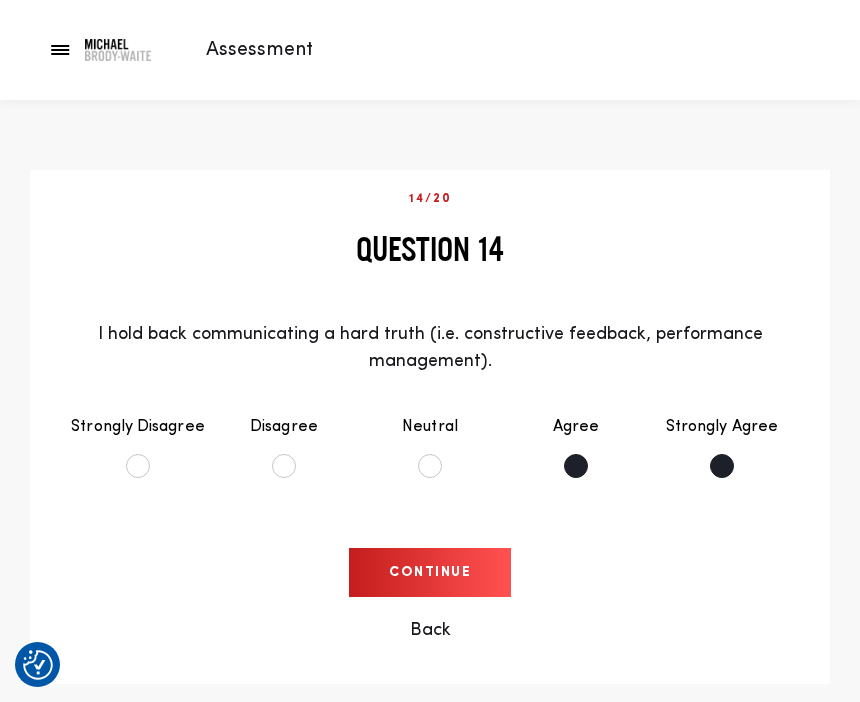 click on "Strongly Agree" at bounding box center (722, 446) 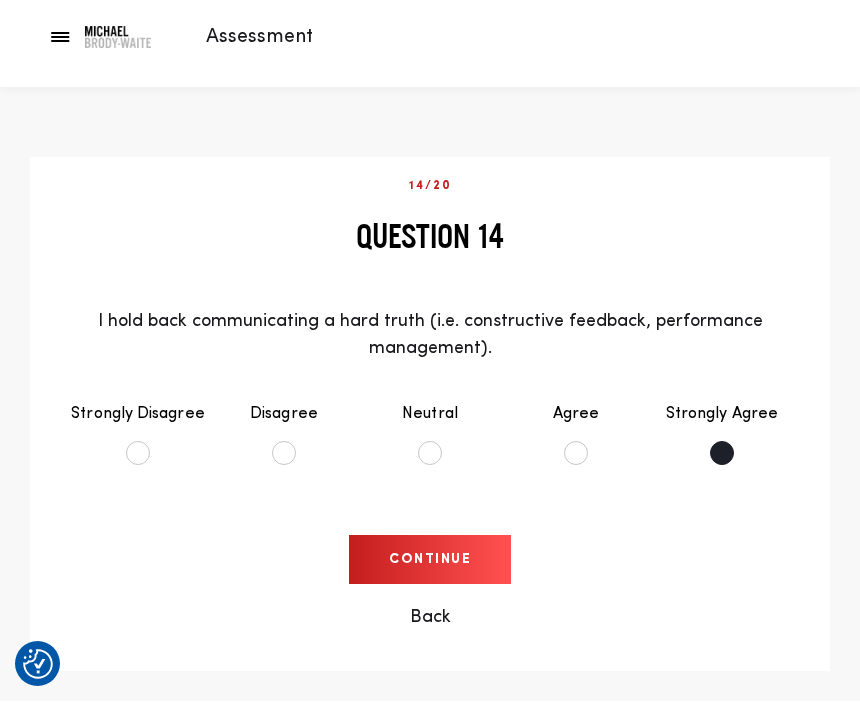 scroll, scrollTop: 69, scrollLeft: 0, axis: vertical 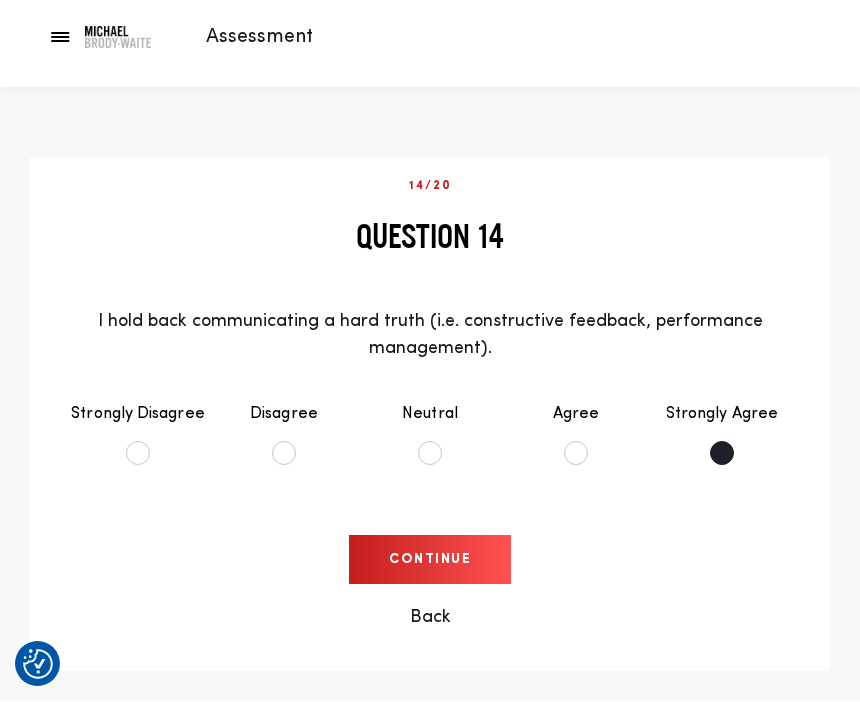 click on "Continue" at bounding box center (430, 560) 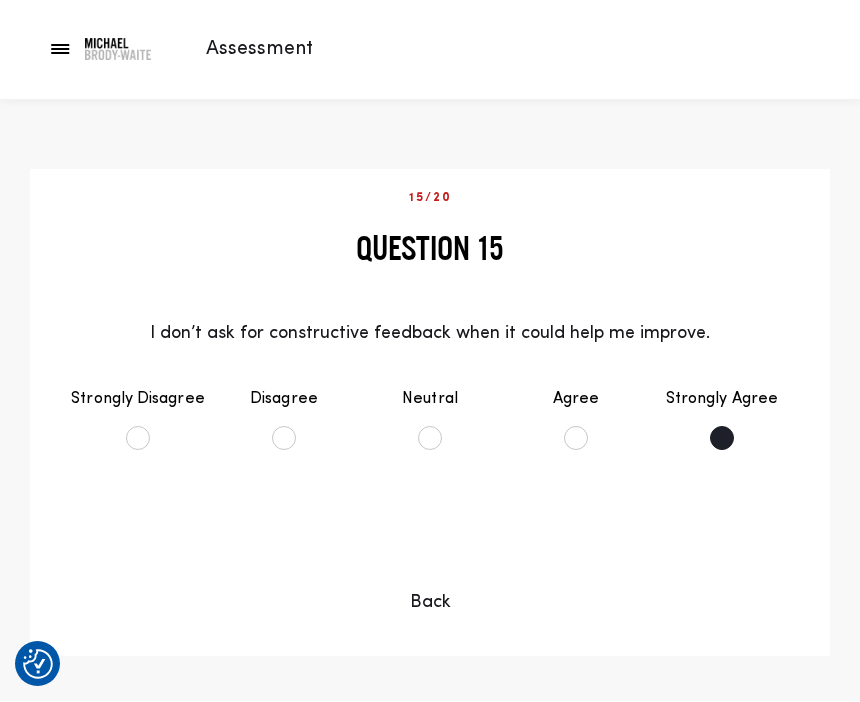 click on "Strongly Agree" at bounding box center [722, 419] 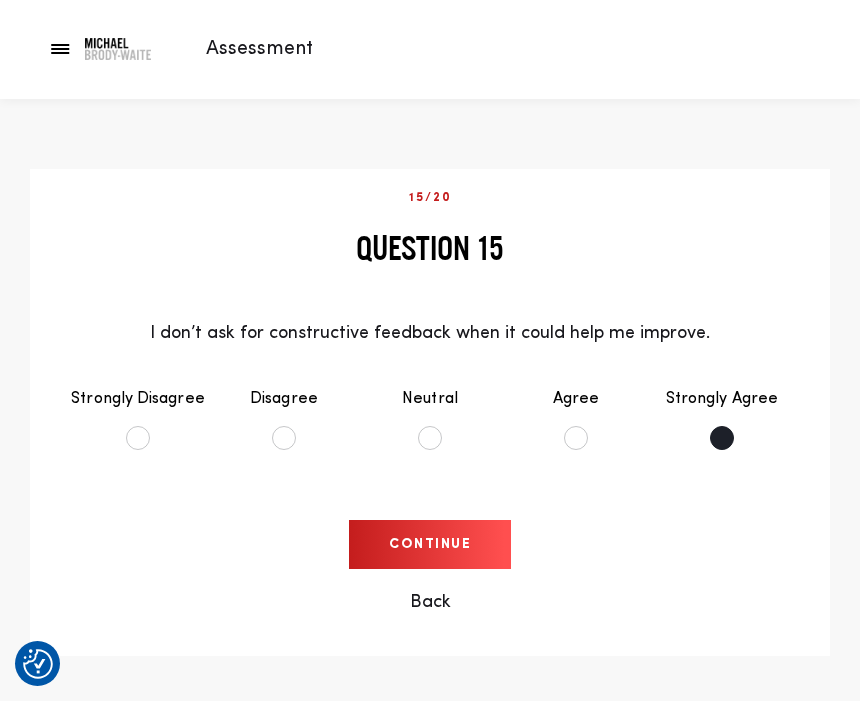 click on "Continue" at bounding box center [430, 545] 